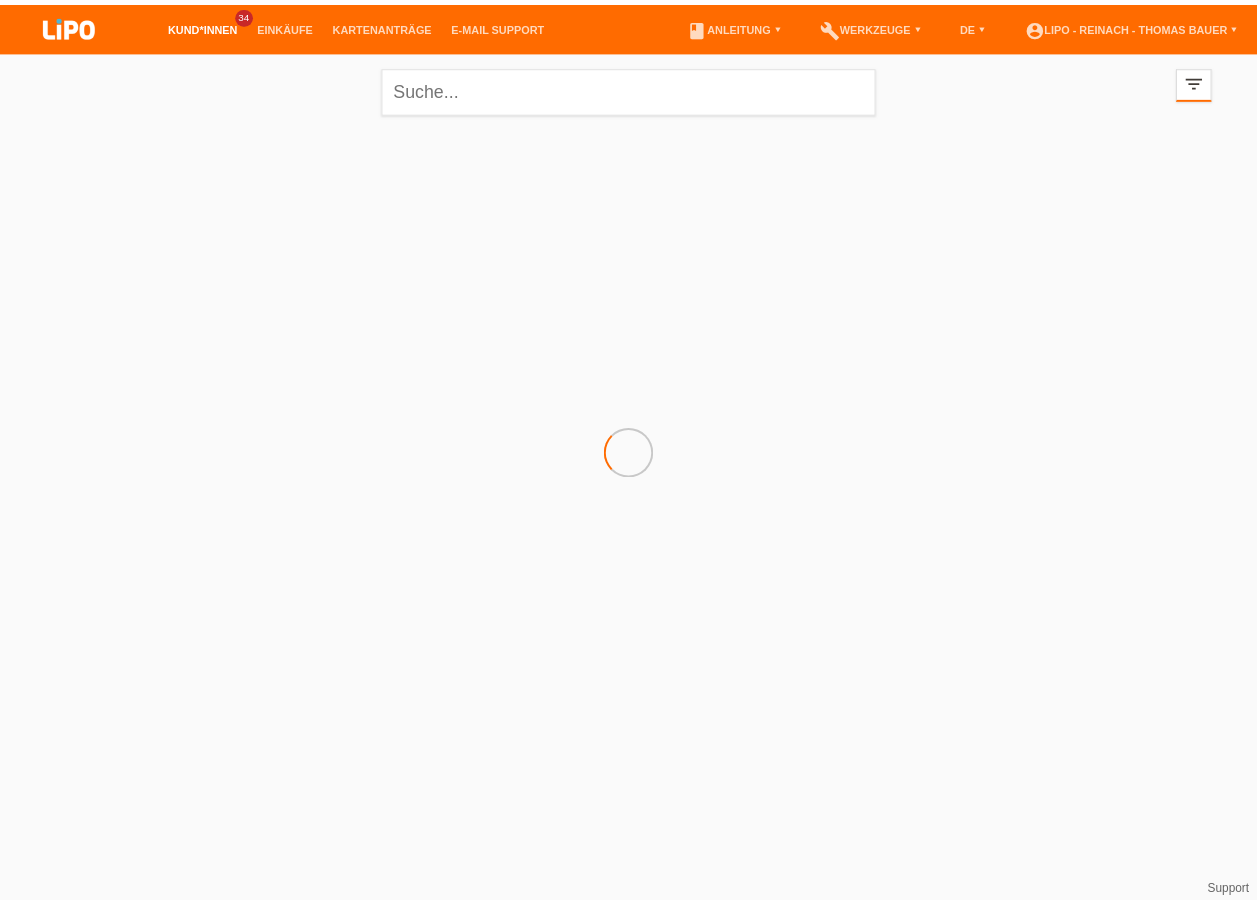 scroll, scrollTop: 0, scrollLeft: 0, axis: both 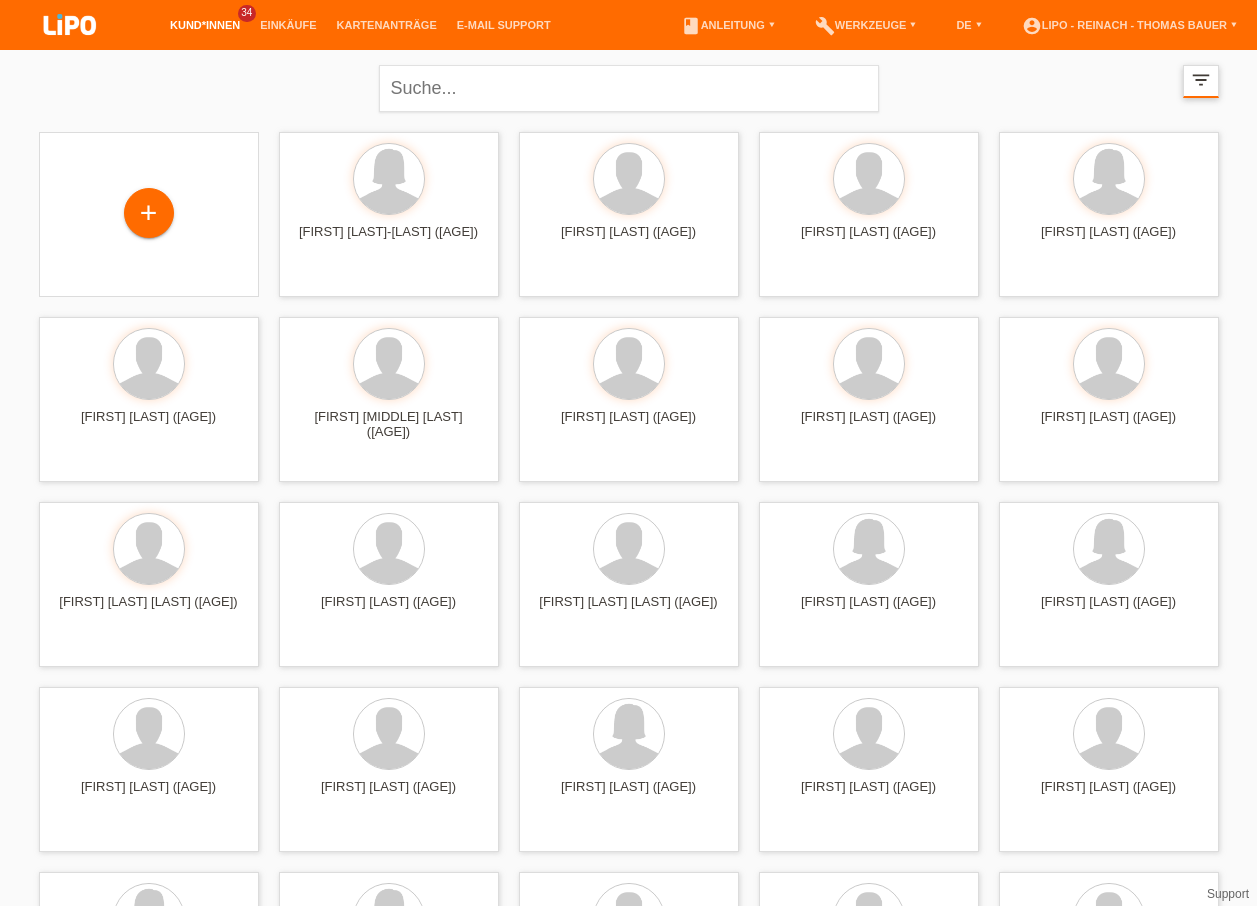 click on "filter_list" at bounding box center [1201, 80] 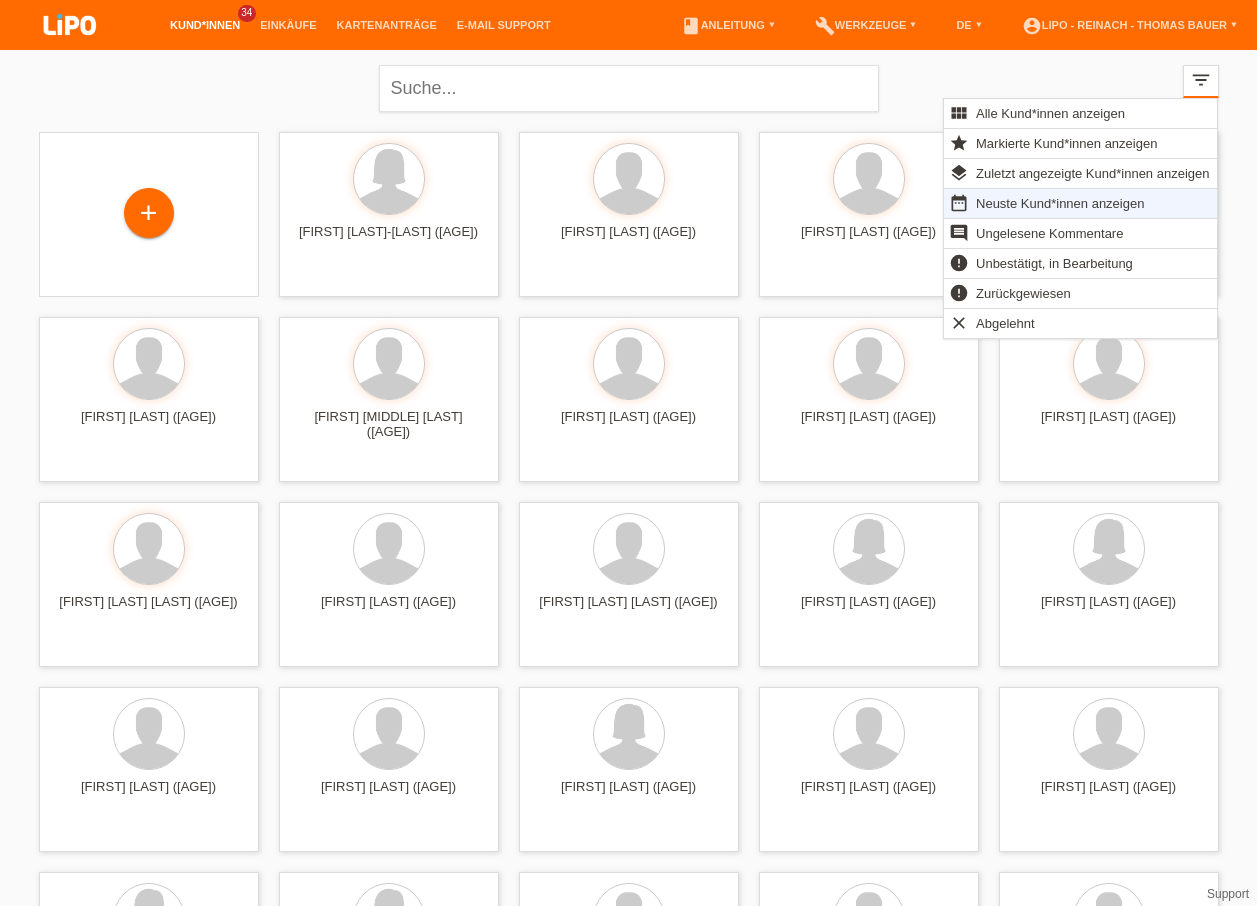 click on "Neuste Kund*innen anzeigen" at bounding box center (1060, 203) 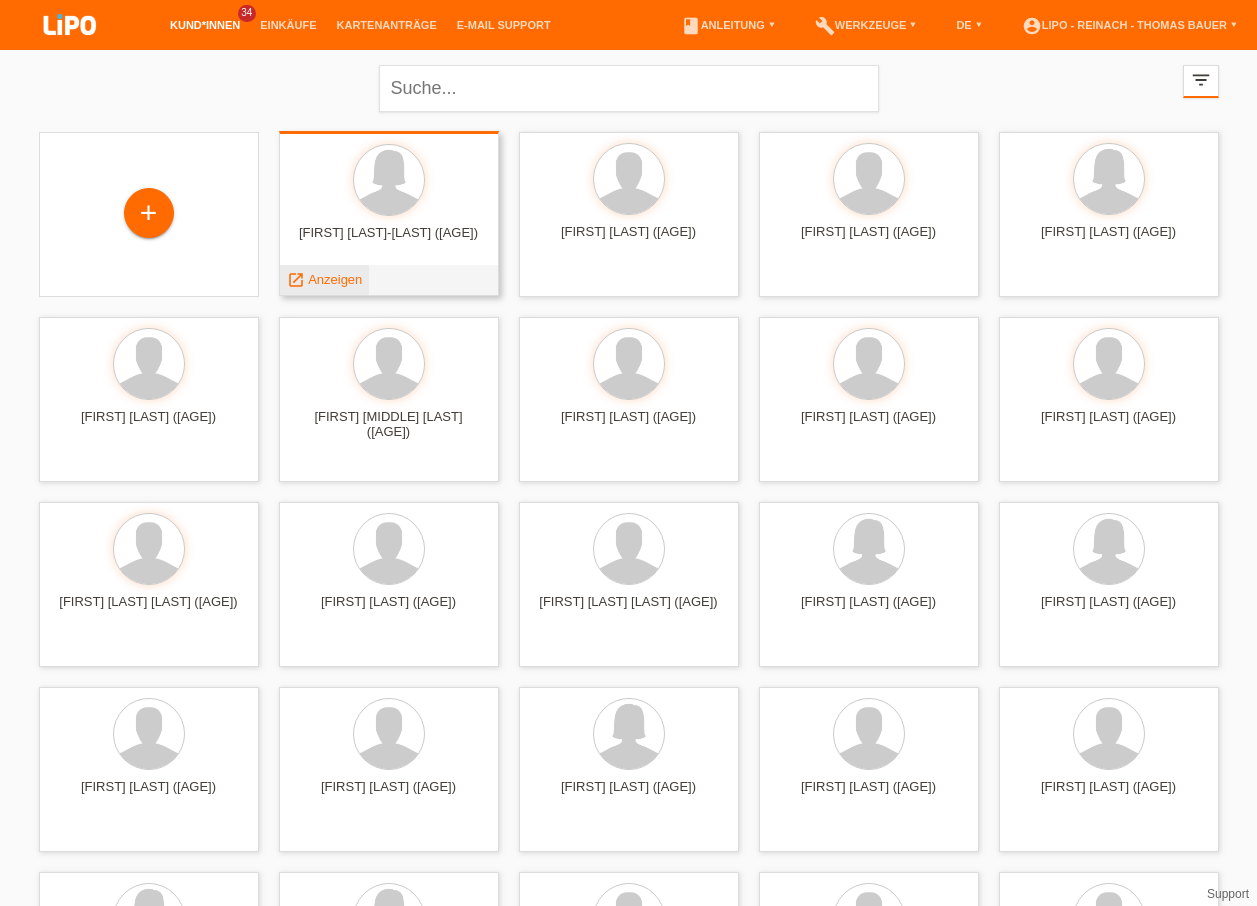 click on "Anzeigen" at bounding box center (335, 279) 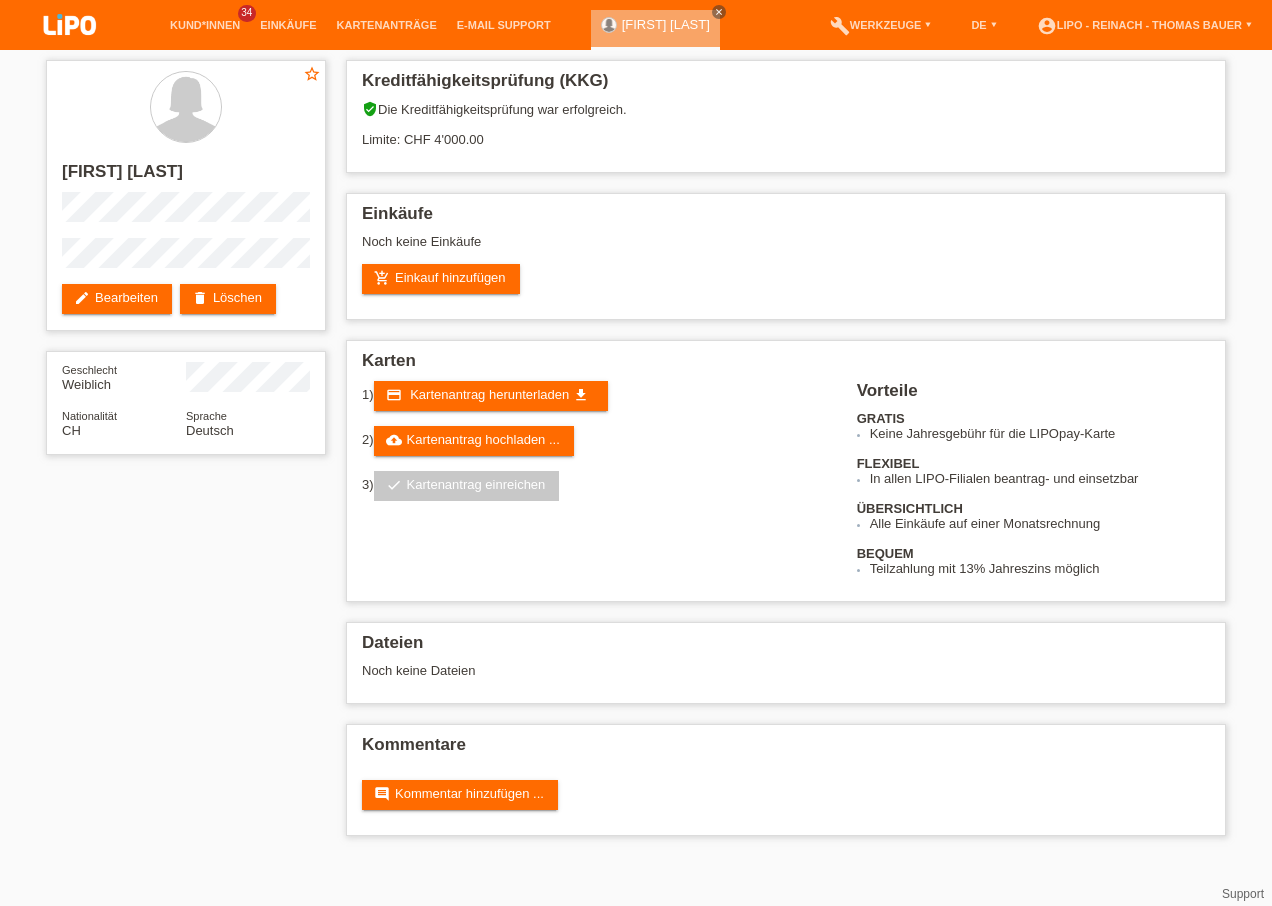 scroll, scrollTop: 0, scrollLeft: 0, axis: both 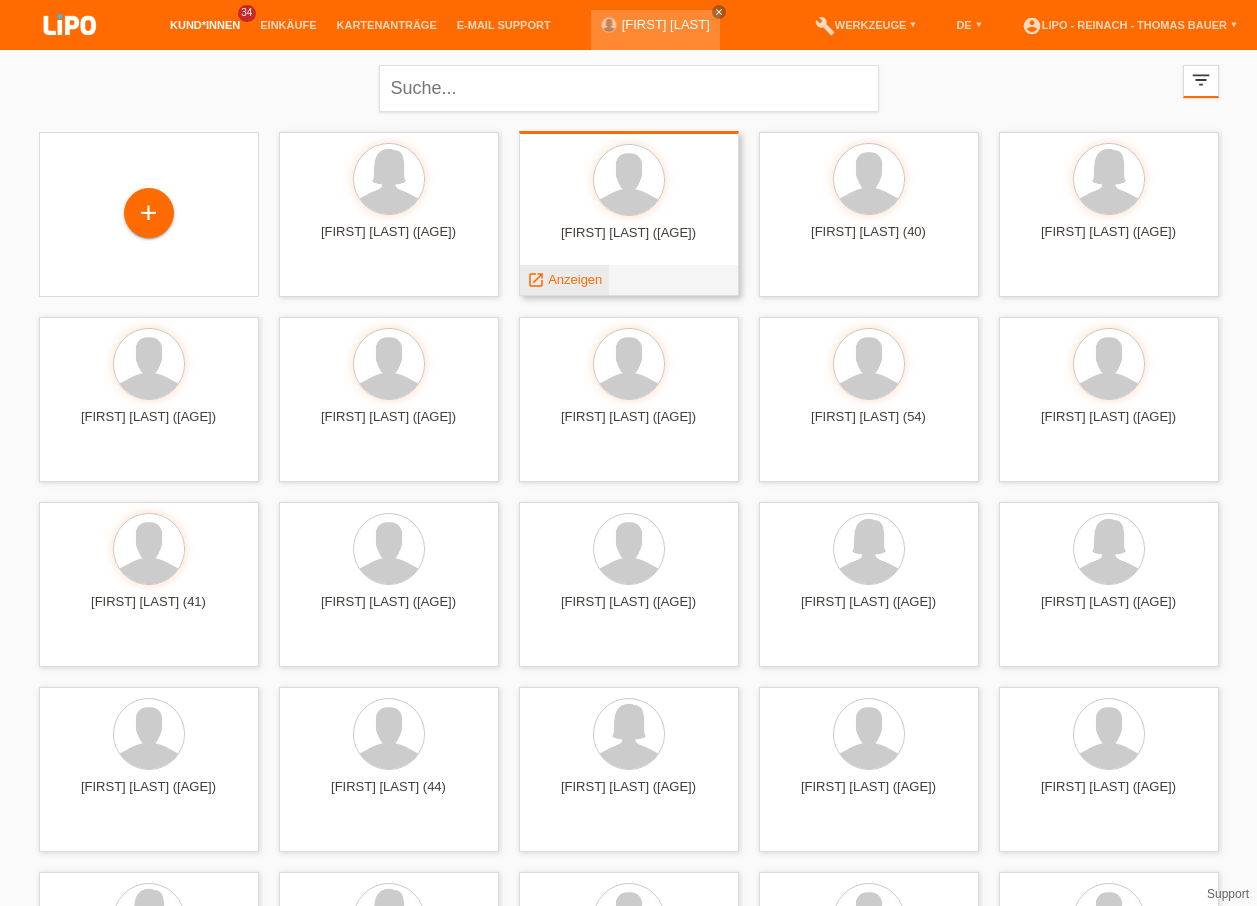 click on "Anzeigen" at bounding box center (575, 279) 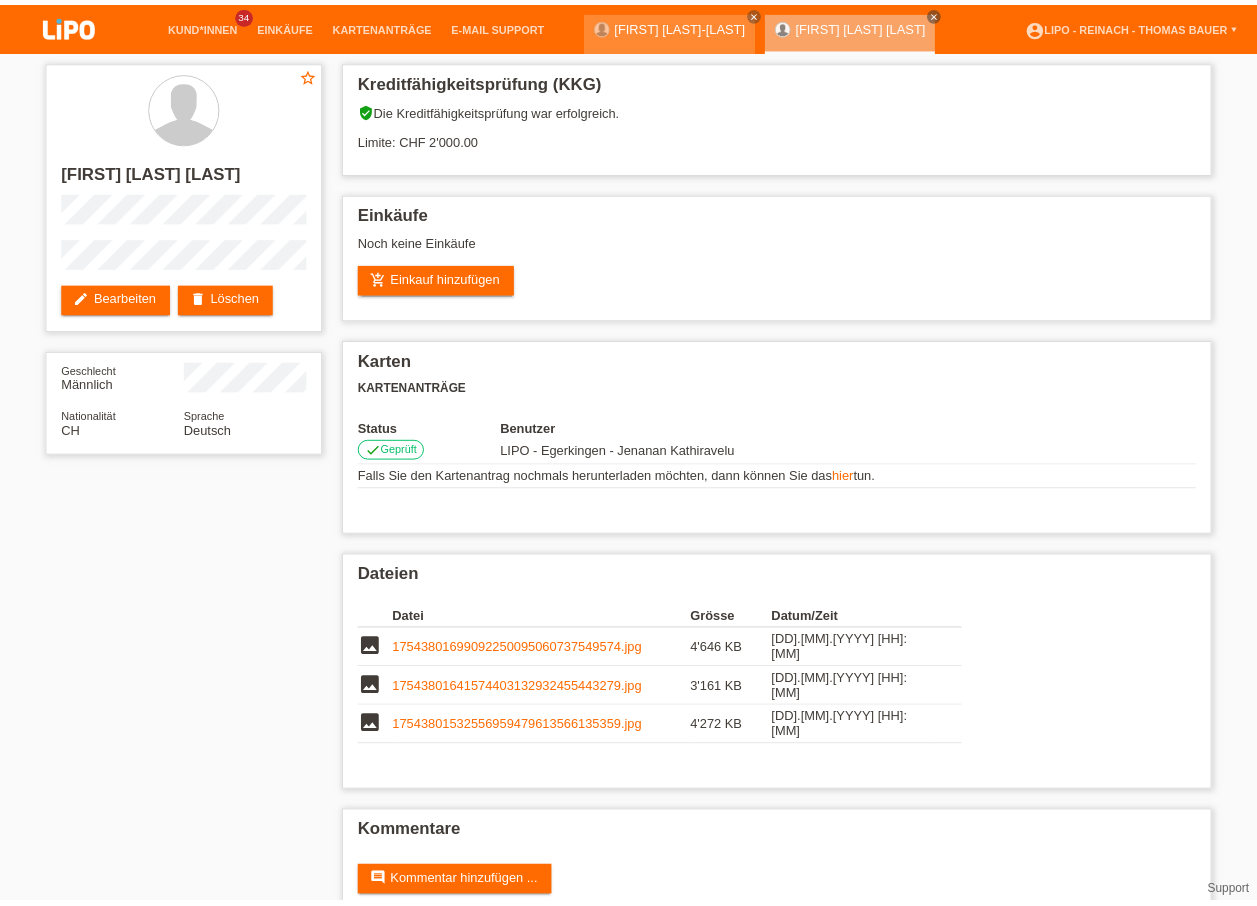 scroll, scrollTop: 0, scrollLeft: 0, axis: both 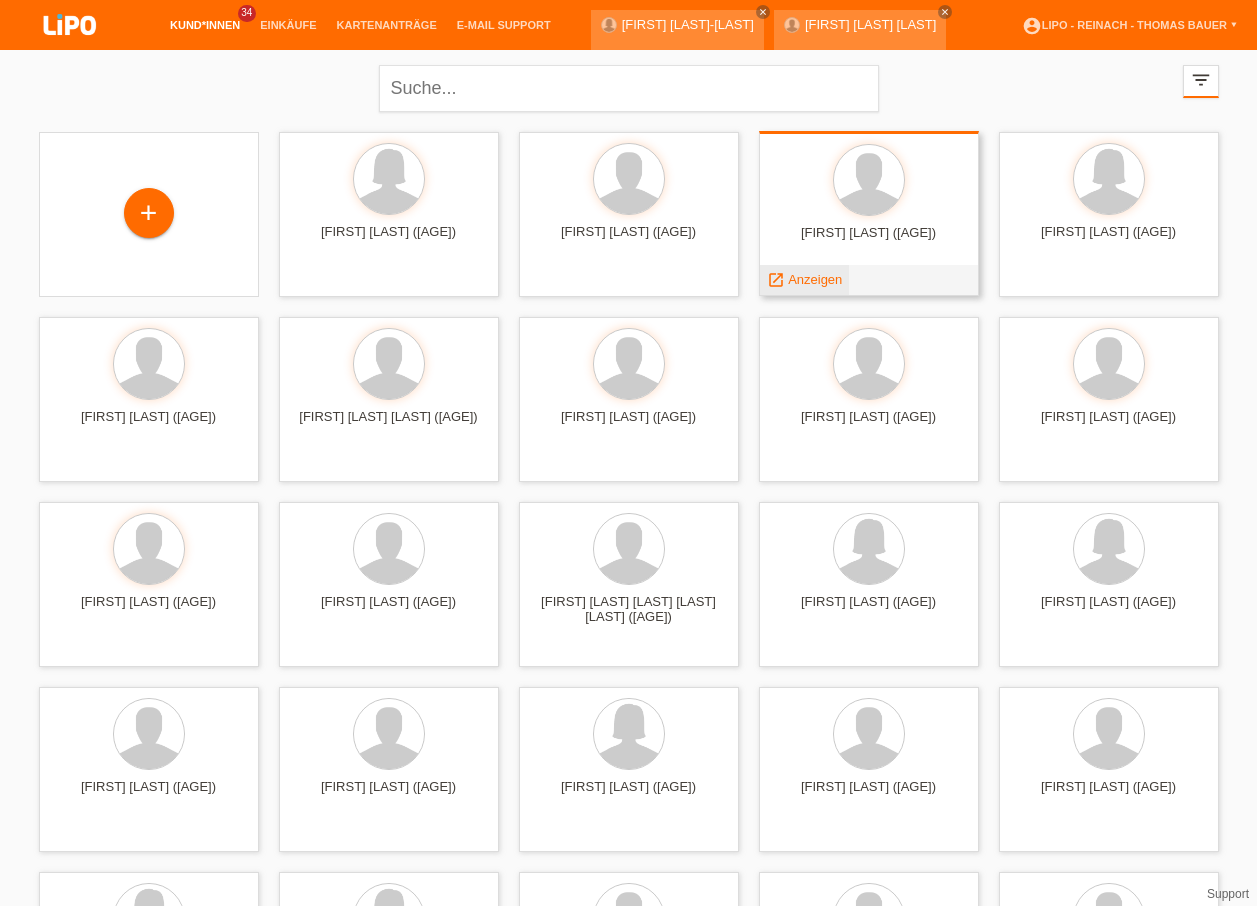 click on "Anzeigen" at bounding box center [815, 279] 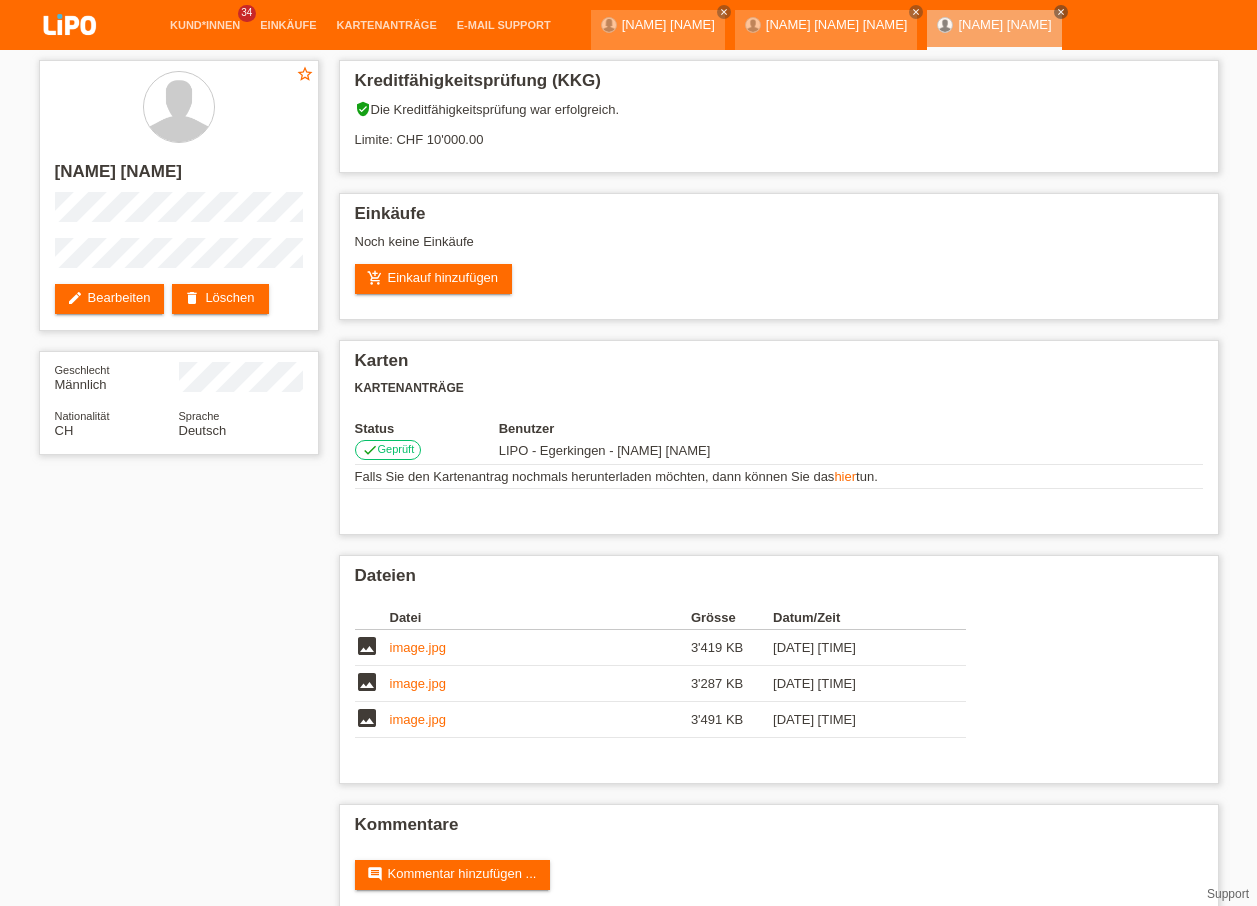 scroll, scrollTop: 0, scrollLeft: 0, axis: both 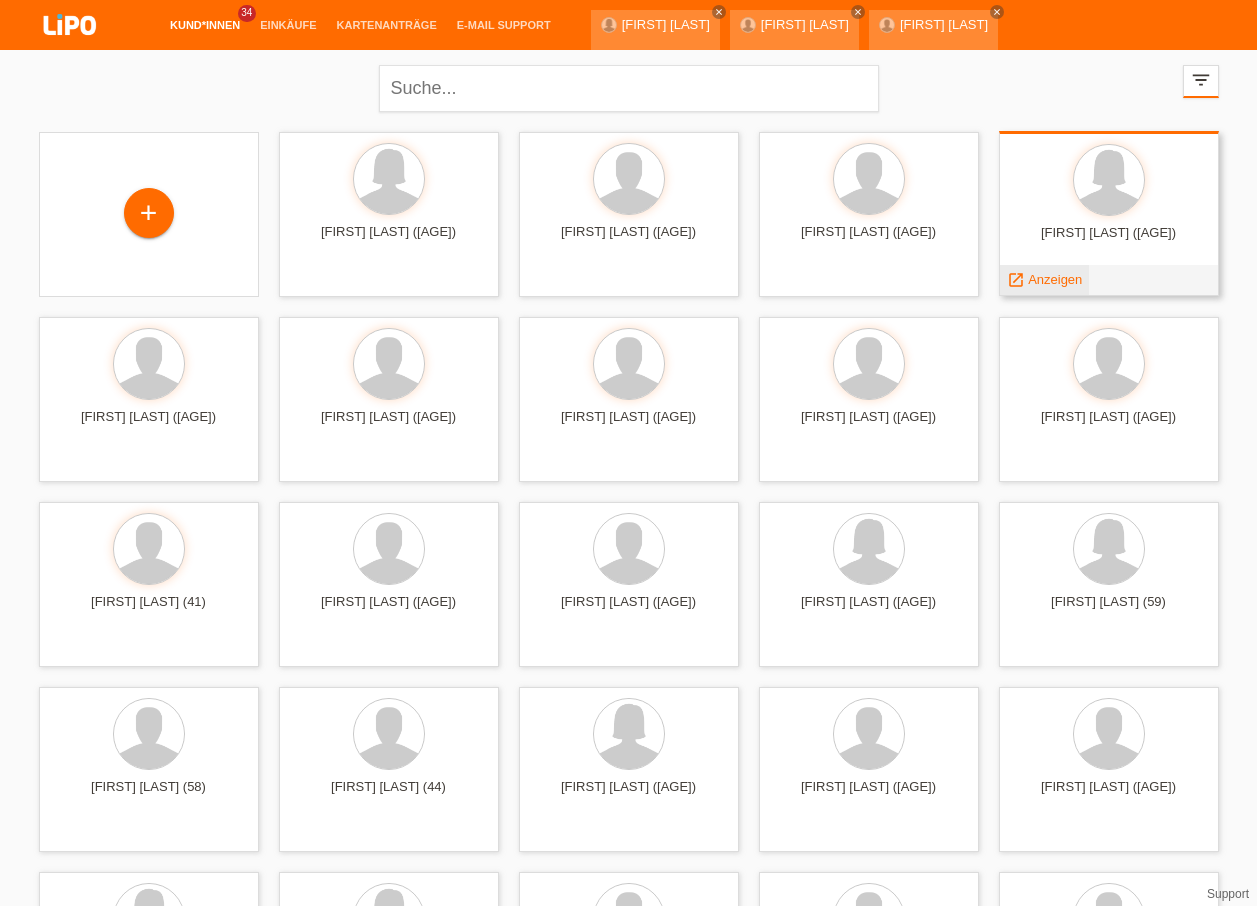 click on "Anzeigen" at bounding box center [1055, 279] 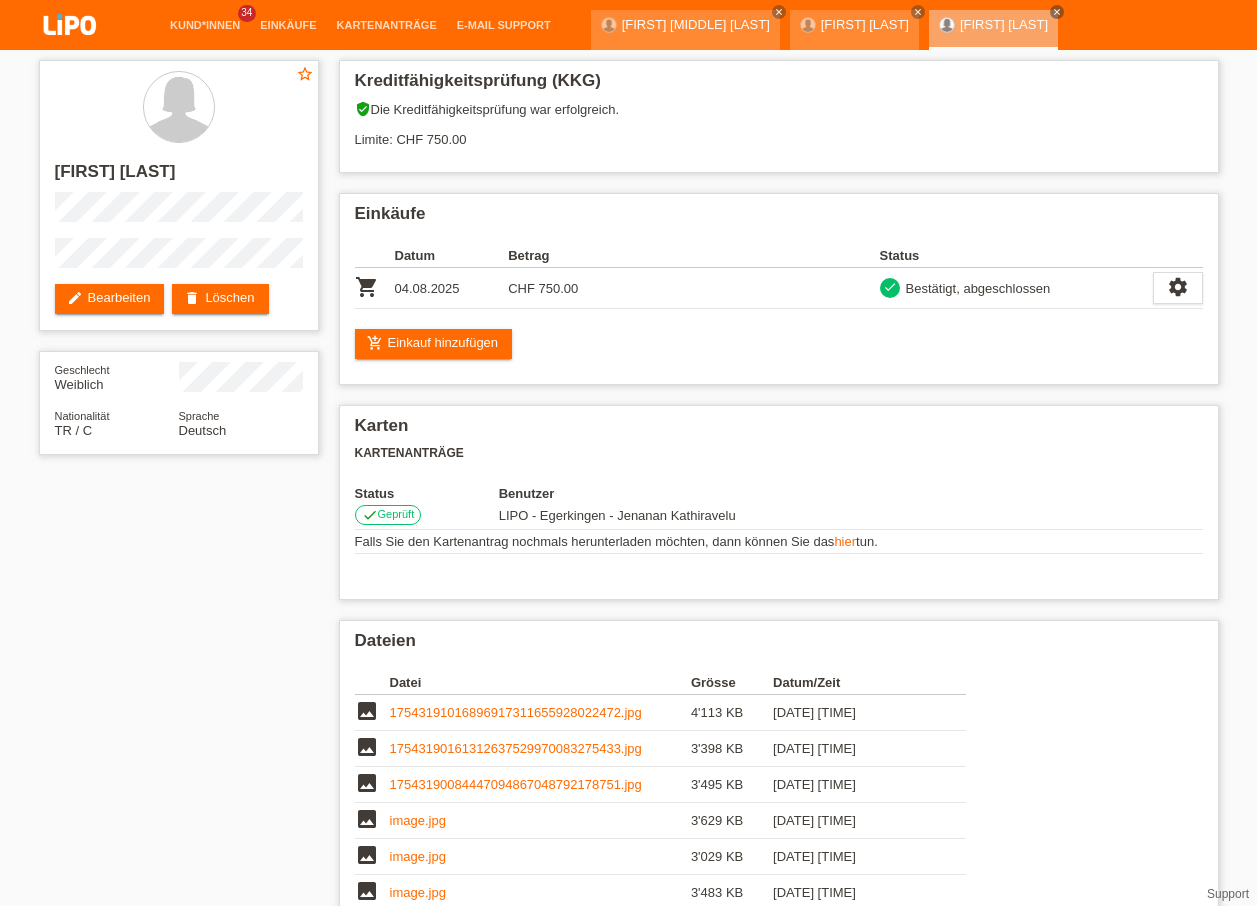 scroll, scrollTop: 0, scrollLeft: 0, axis: both 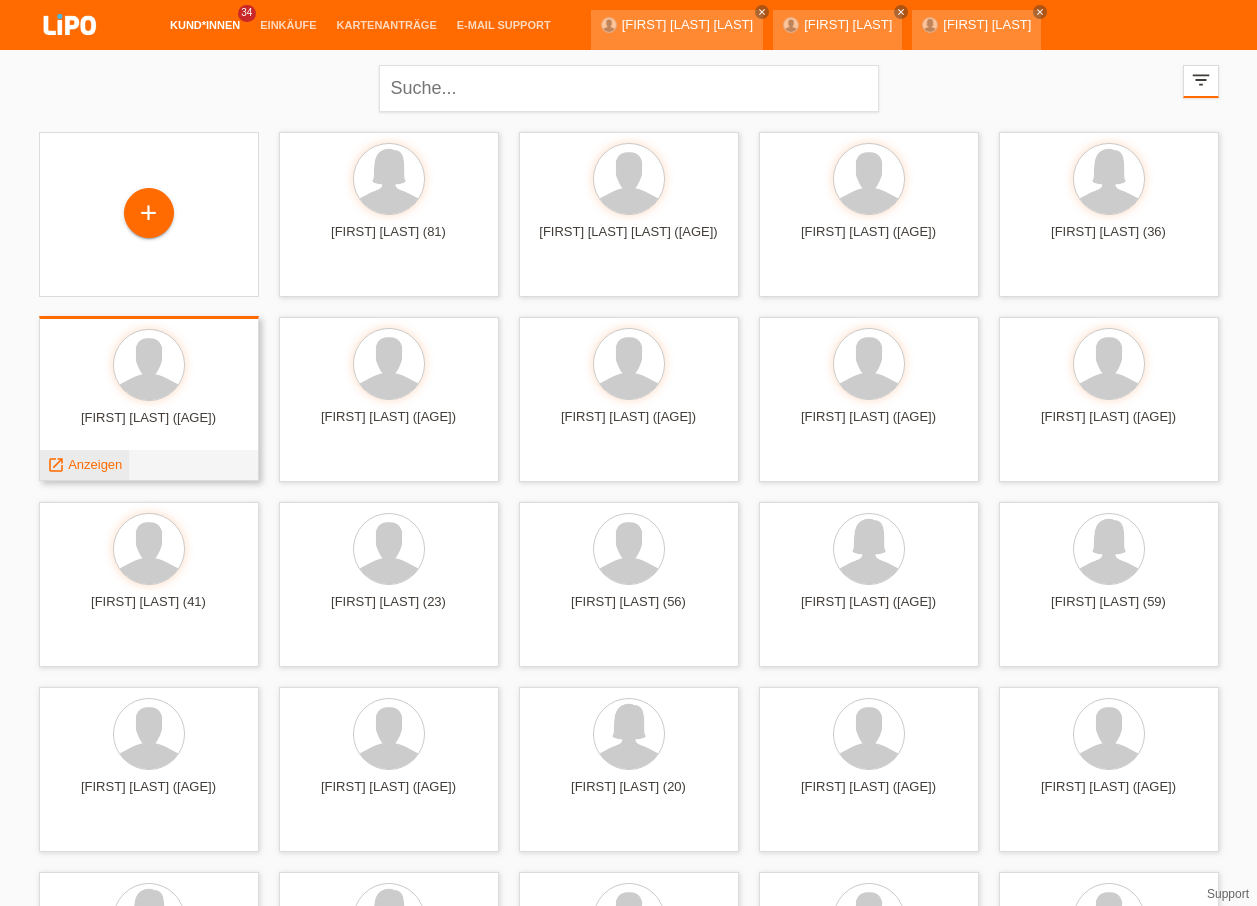 click on "Anzeigen" at bounding box center [95, 464] 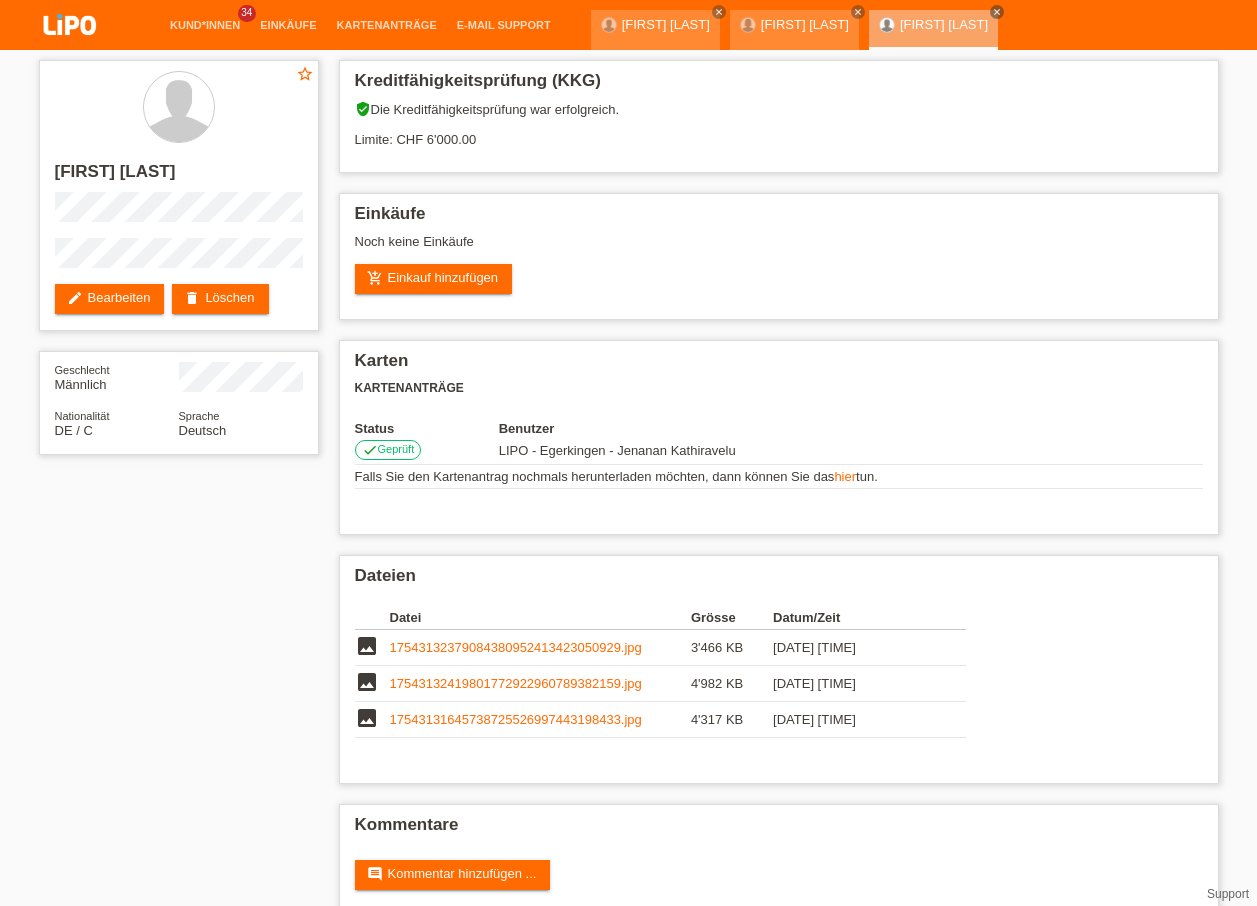 scroll, scrollTop: 0, scrollLeft: 0, axis: both 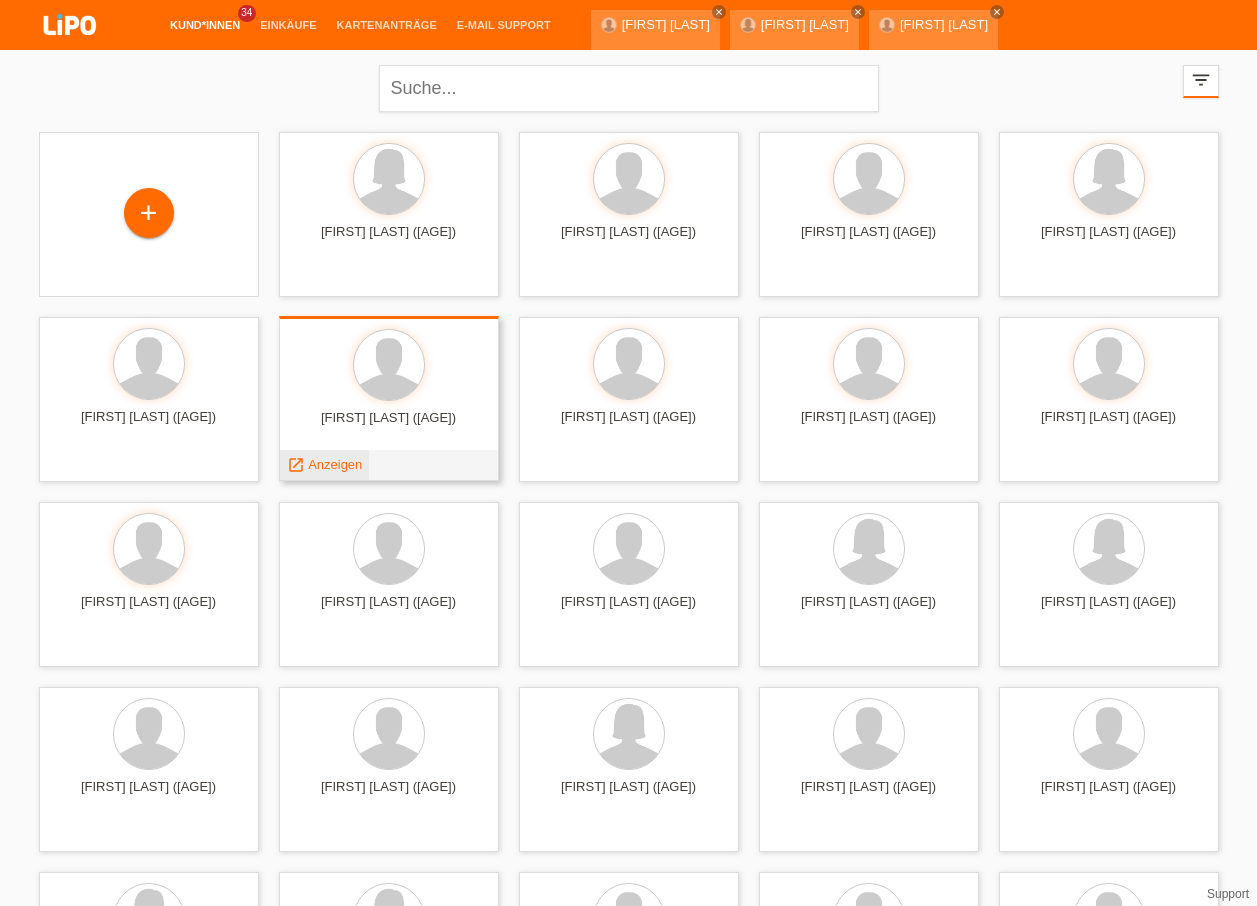 click on "Anzeigen" at bounding box center [335, 464] 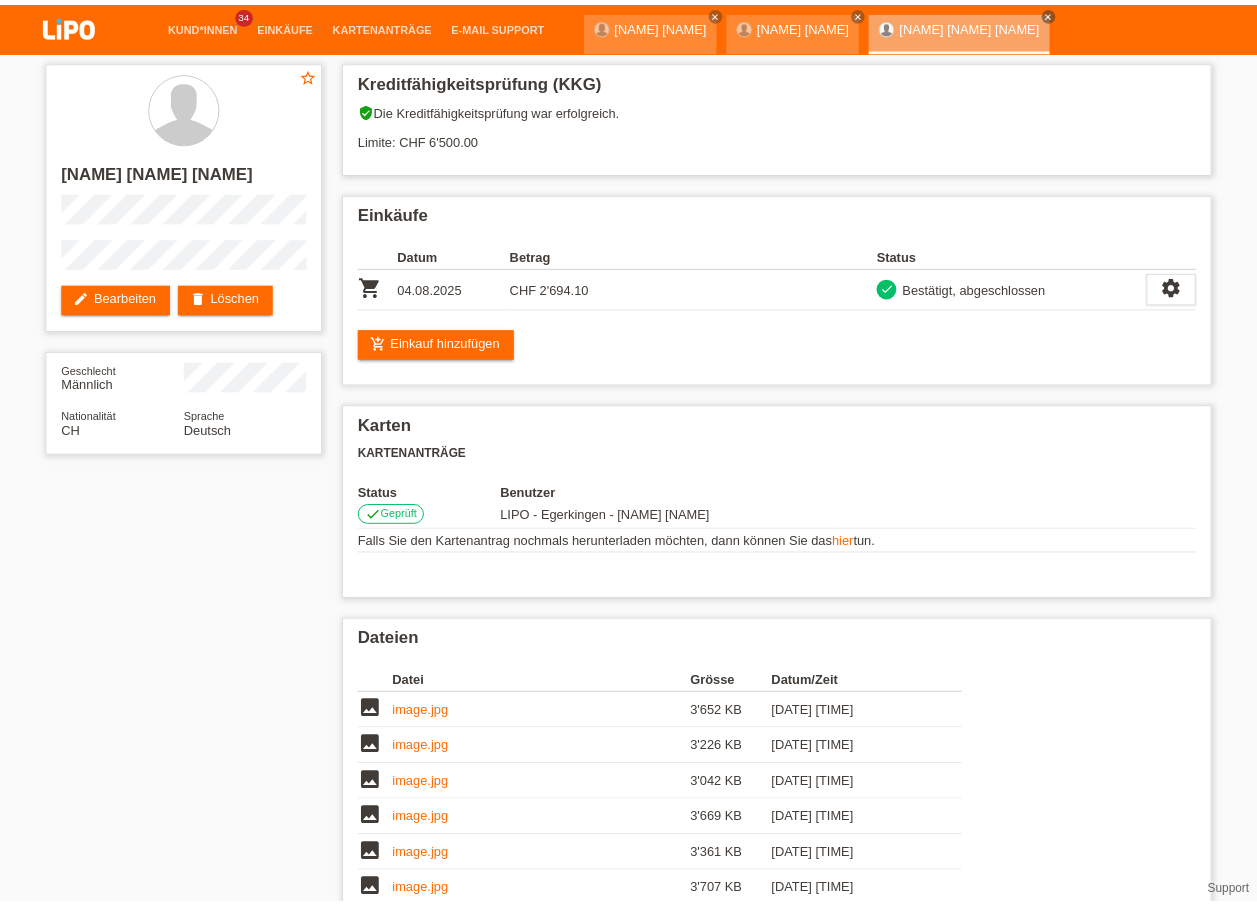 scroll, scrollTop: 0, scrollLeft: 0, axis: both 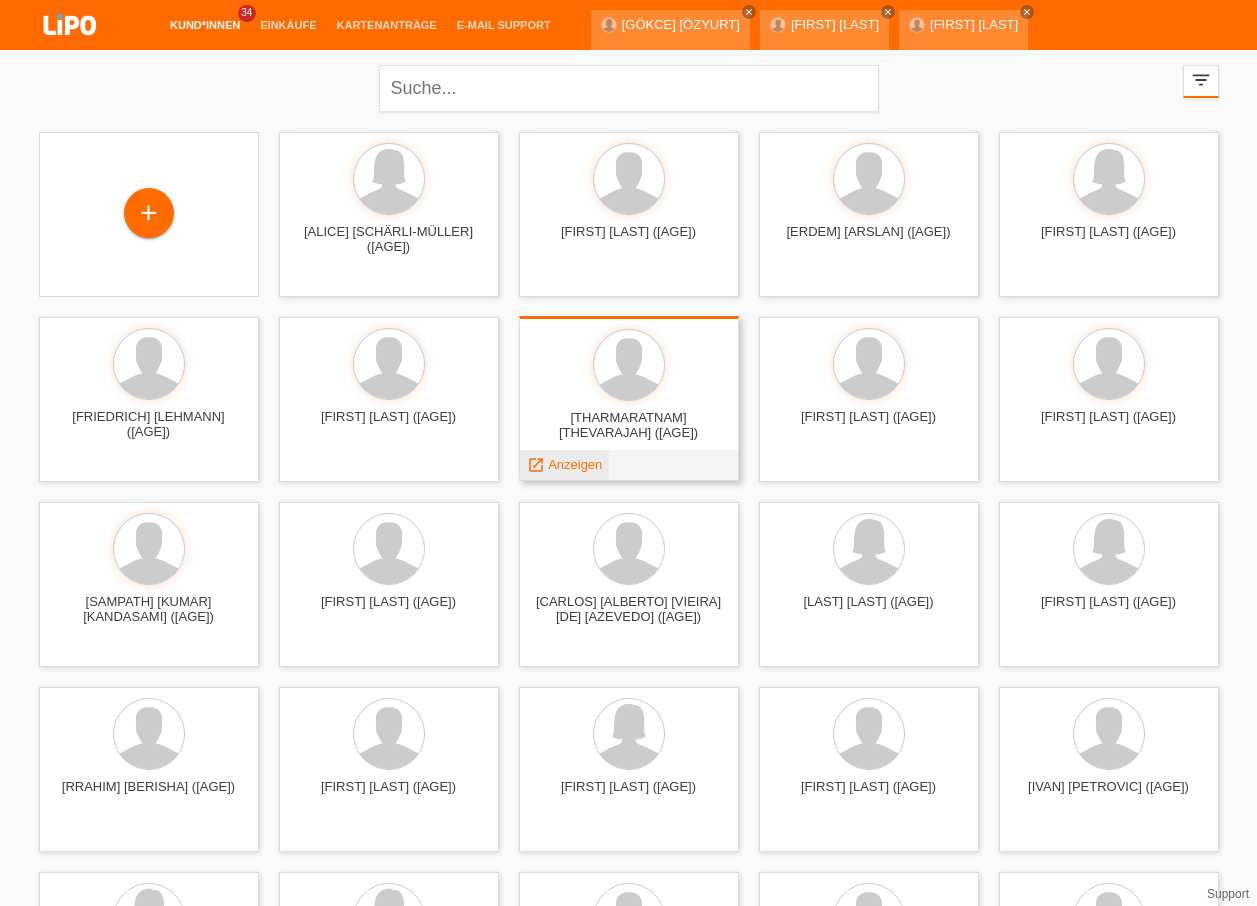 click on "Anzeigen" at bounding box center (575, 464) 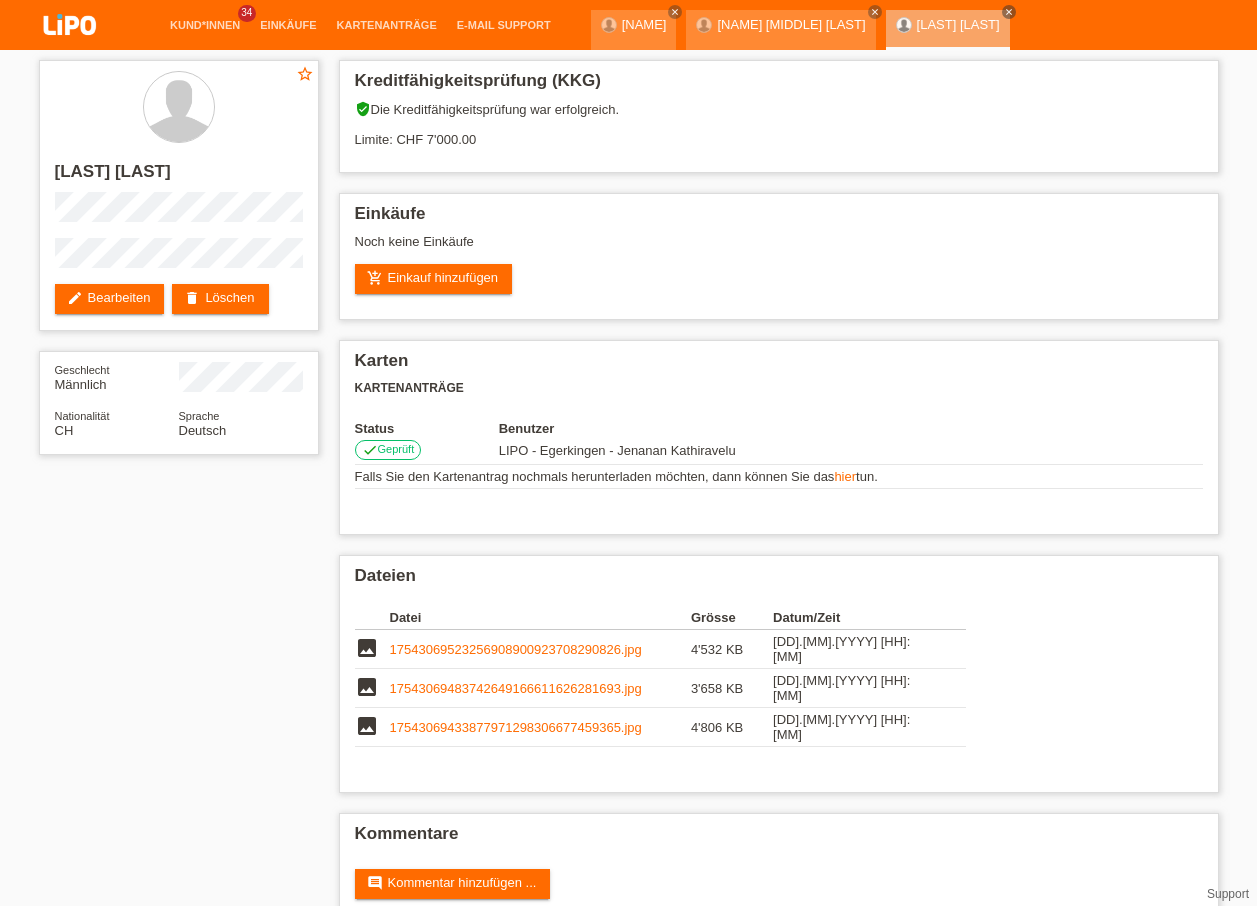 scroll, scrollTop: 0, scrollLeft: 0, axis: both 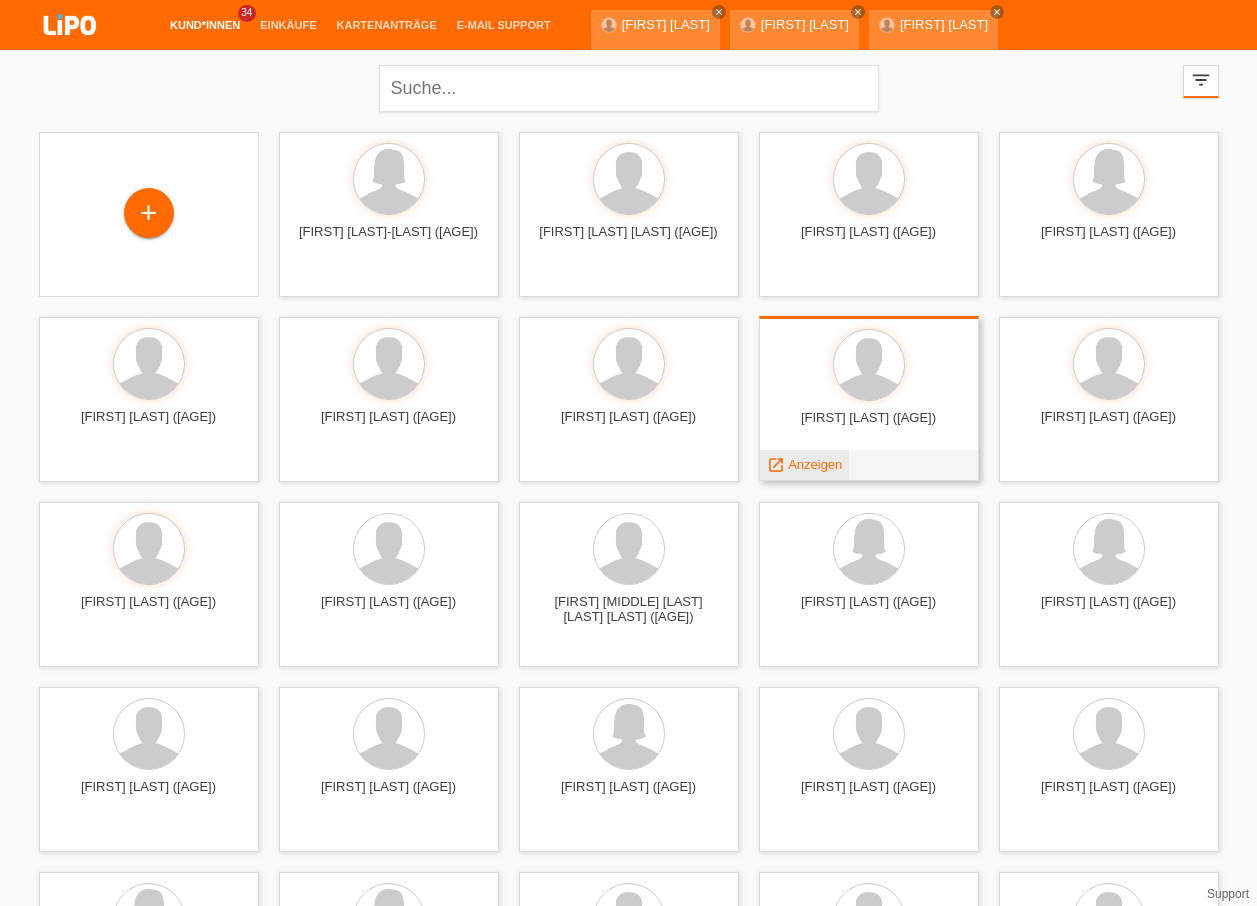 click on "Anzeigen" at bounding box center (815, 464) 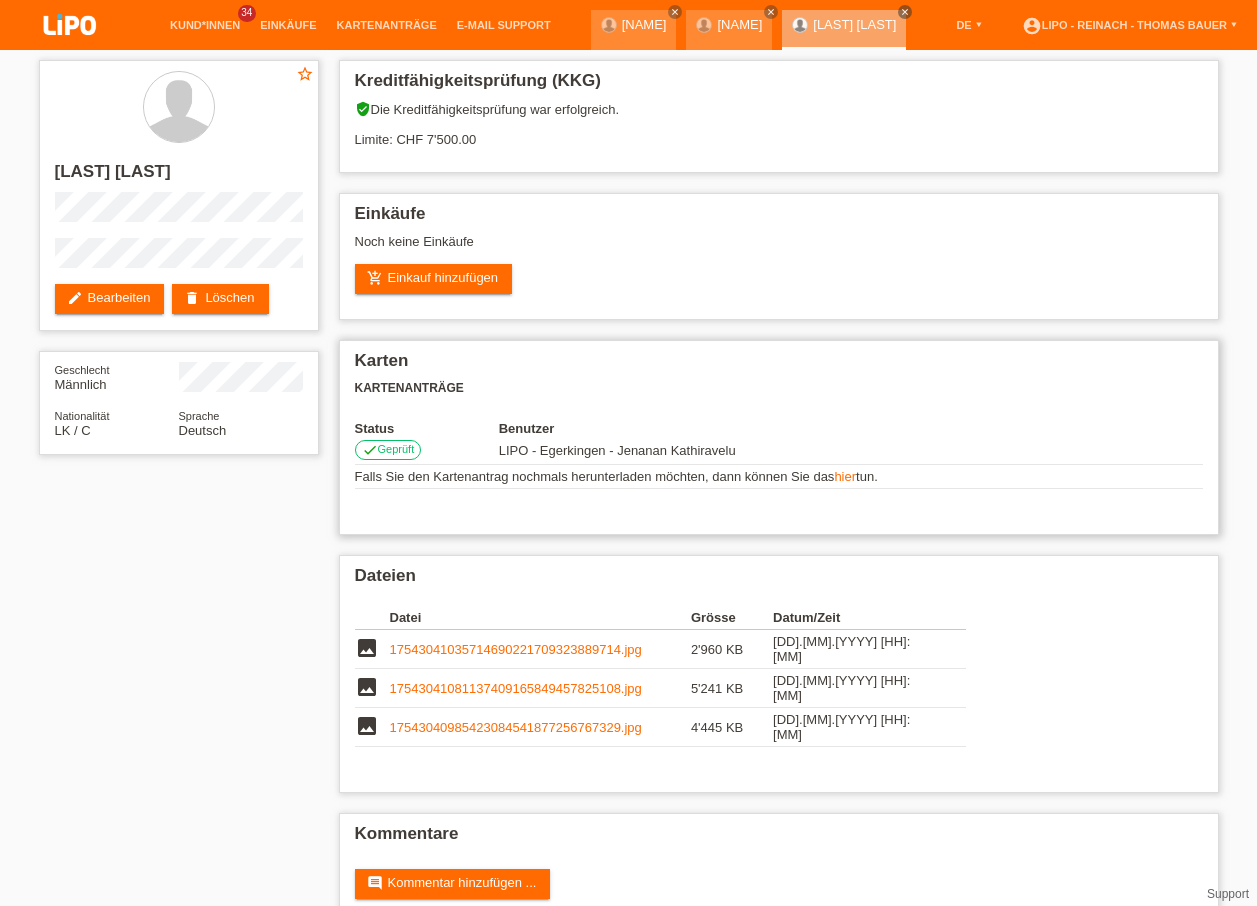scroll, scrollTop: 0, scrollLeft: 0, axis: both 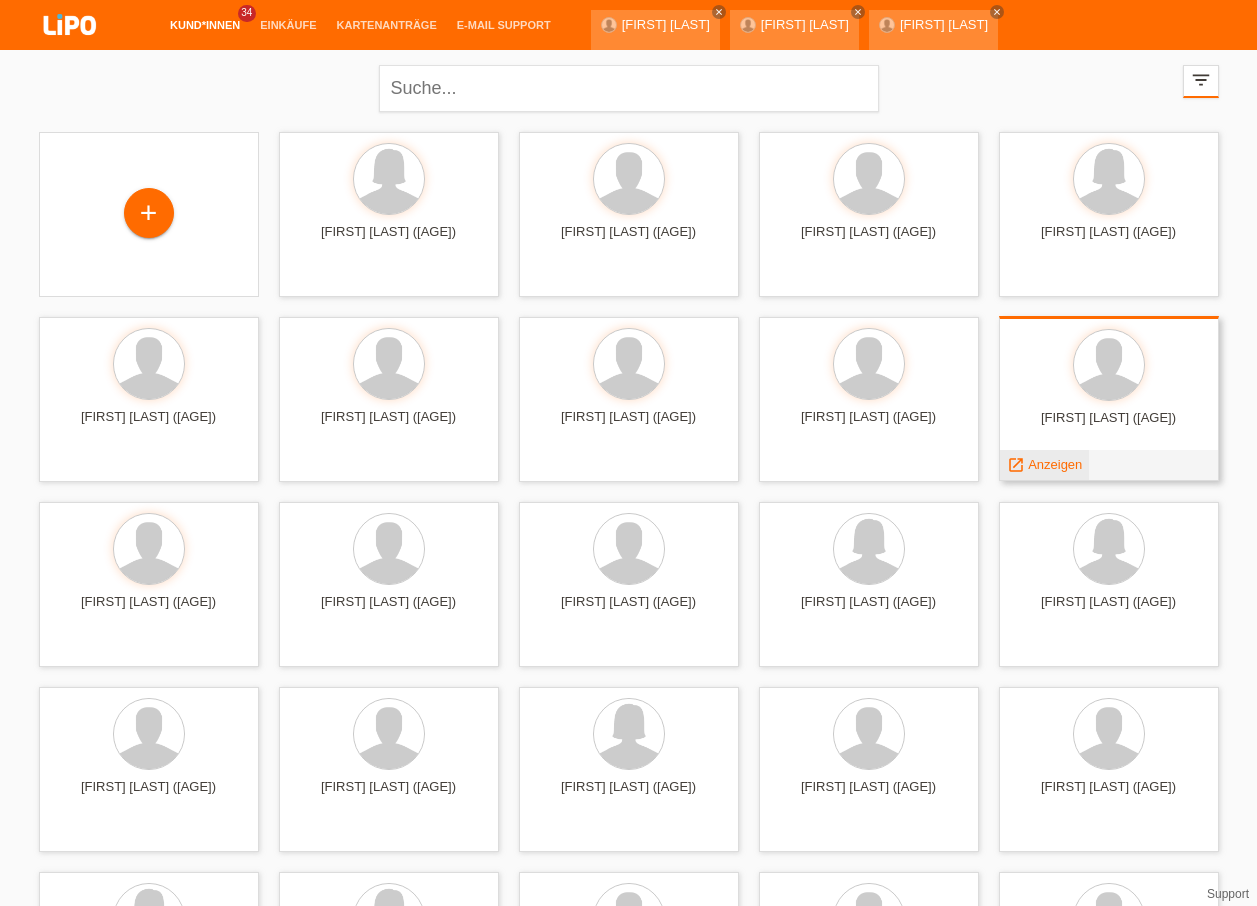 click on "Anzeigen" at bounding box center (1055, 464) 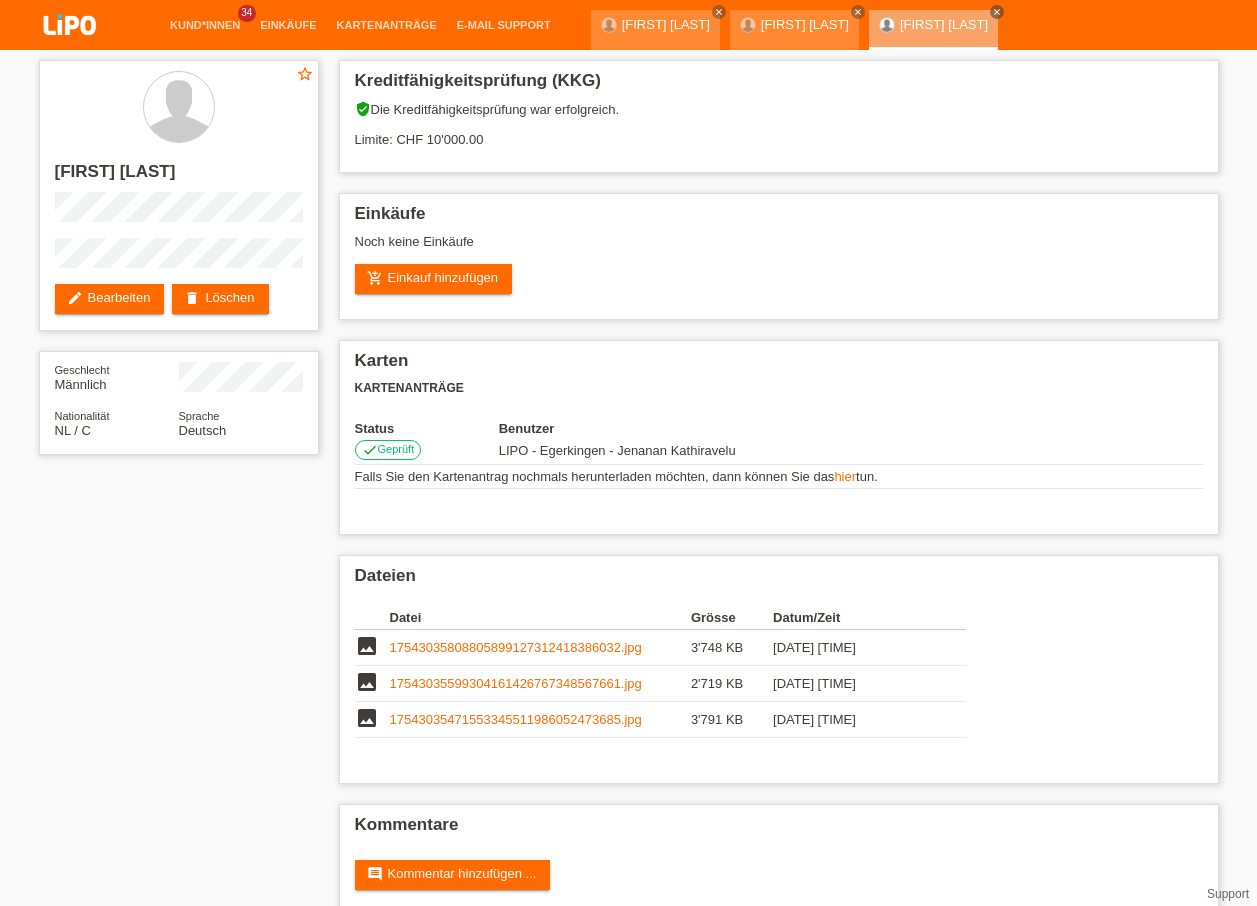 scroll, scrollTop: 0, scrollLeft: 0, axis: both 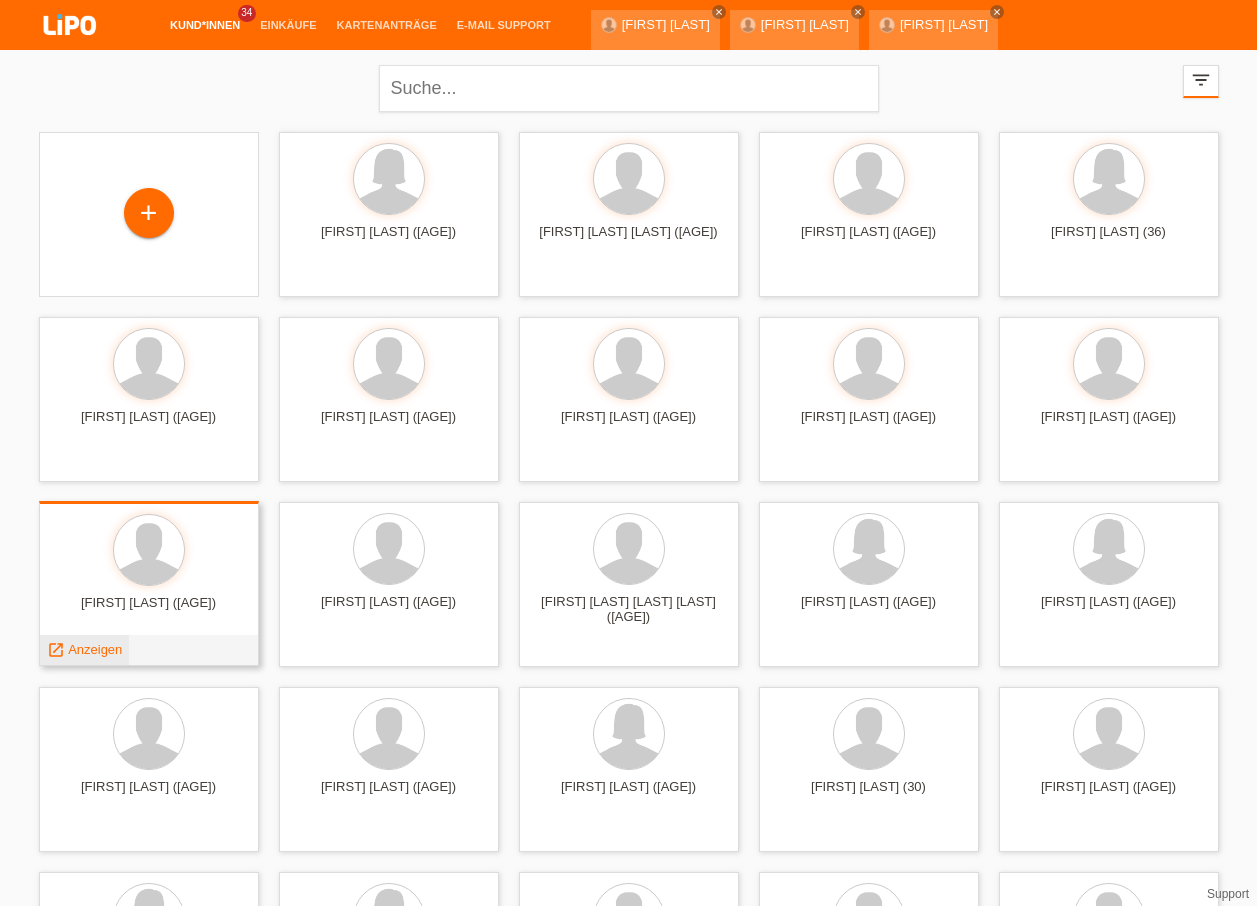 click on "Anzeigen" at bounding box center (95, 649) 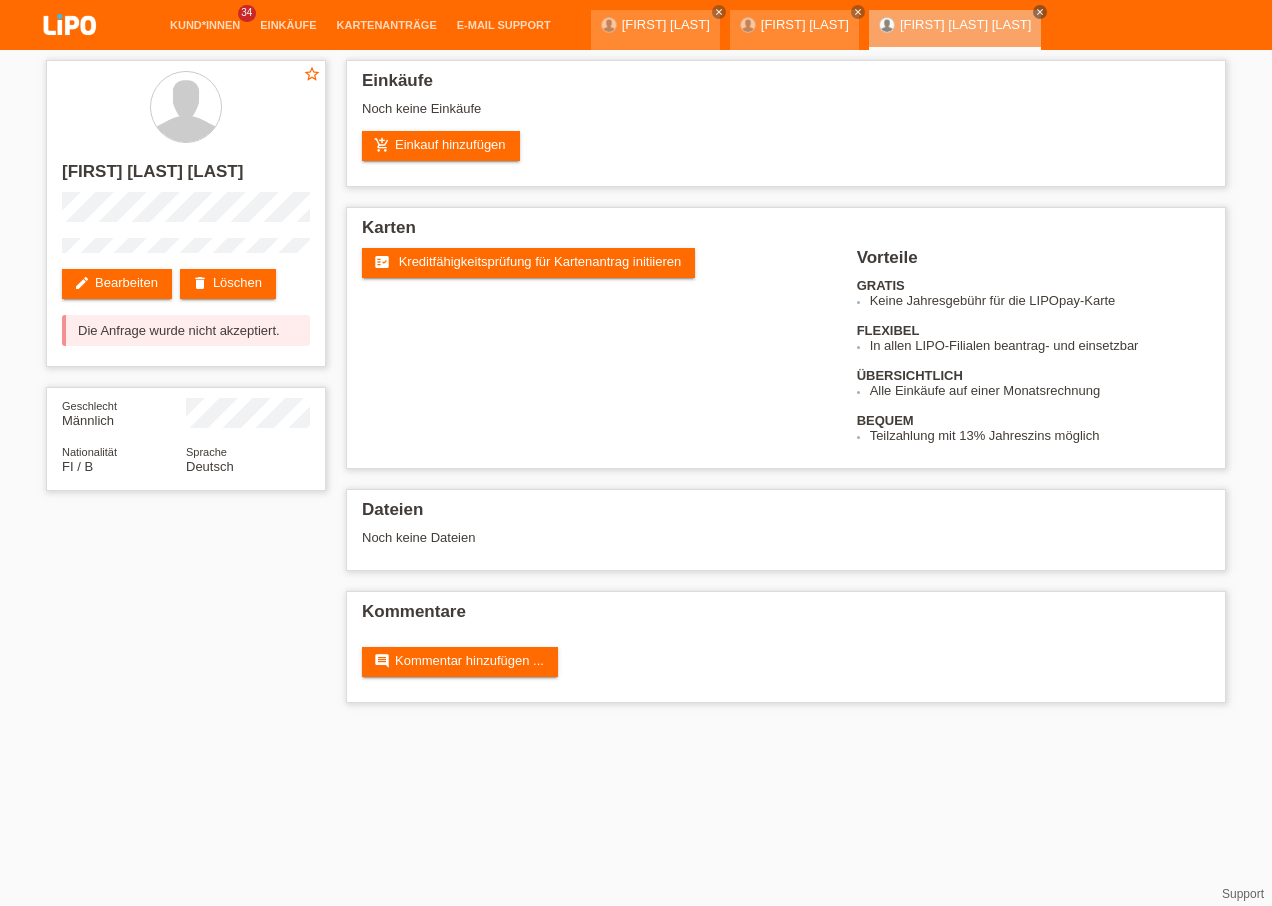 scroll, scrollTop: 0, scrollLeft: 0, axis: both 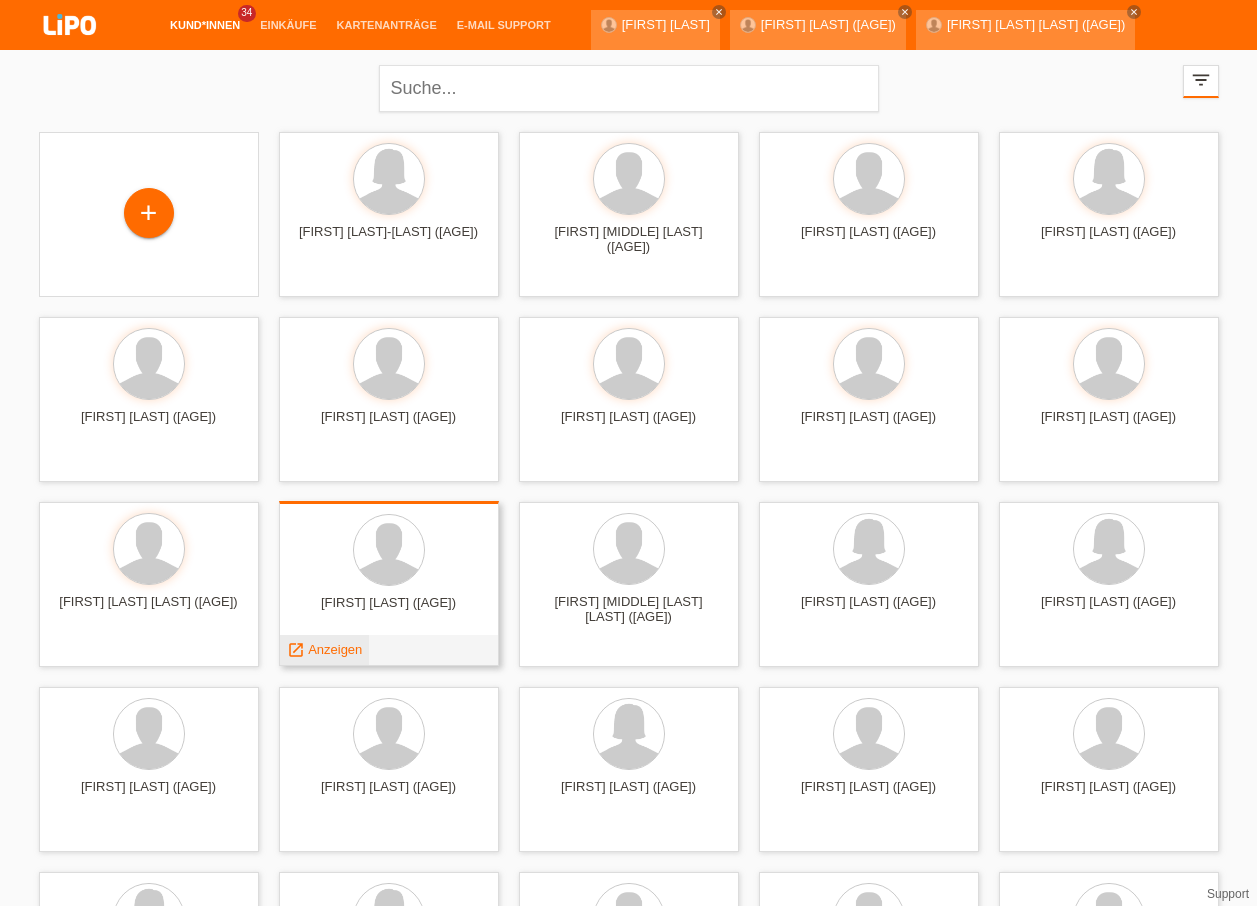 click on "Anzeigen" at bounding box center [335, 649] 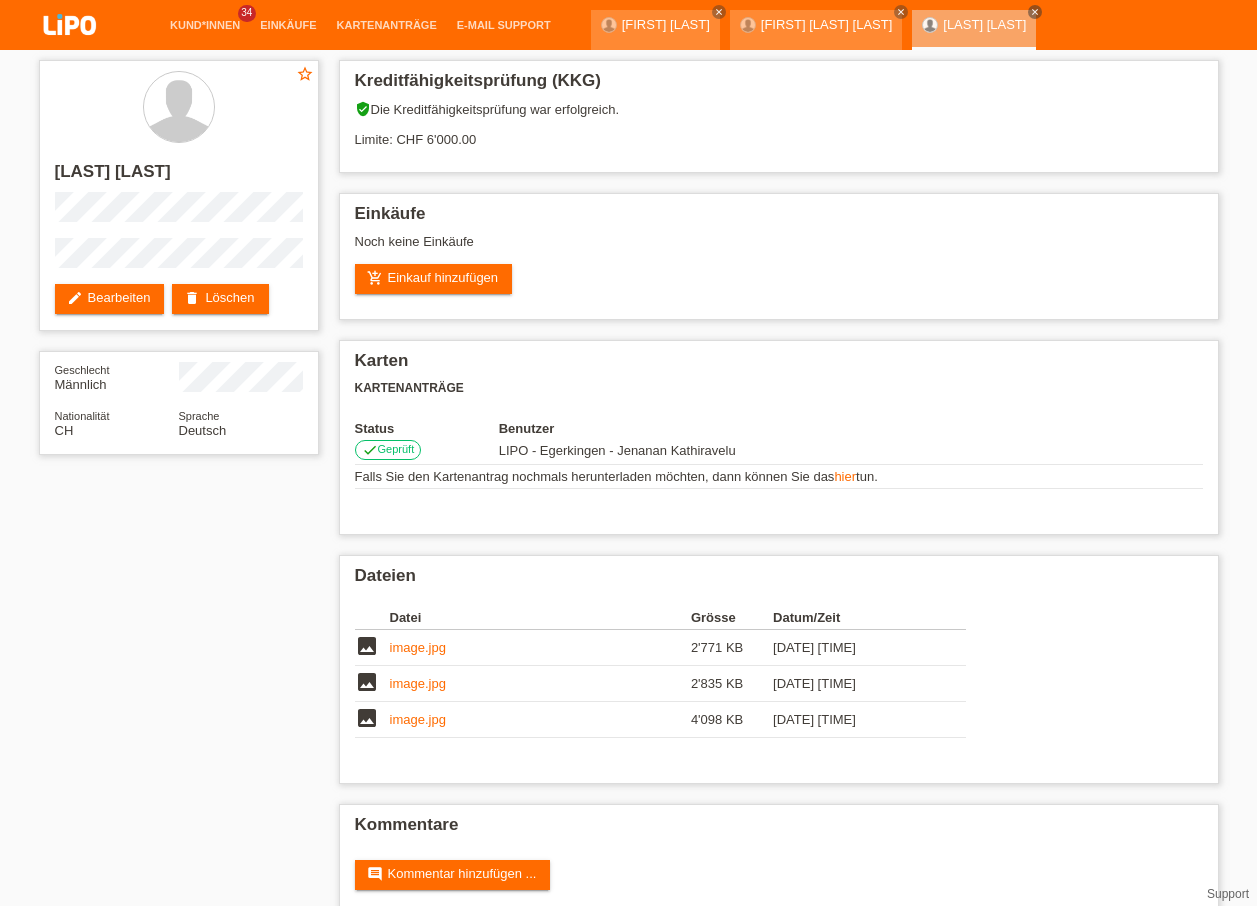 scroll, scrollTop: 0, scrollLeft: 0, axis: both 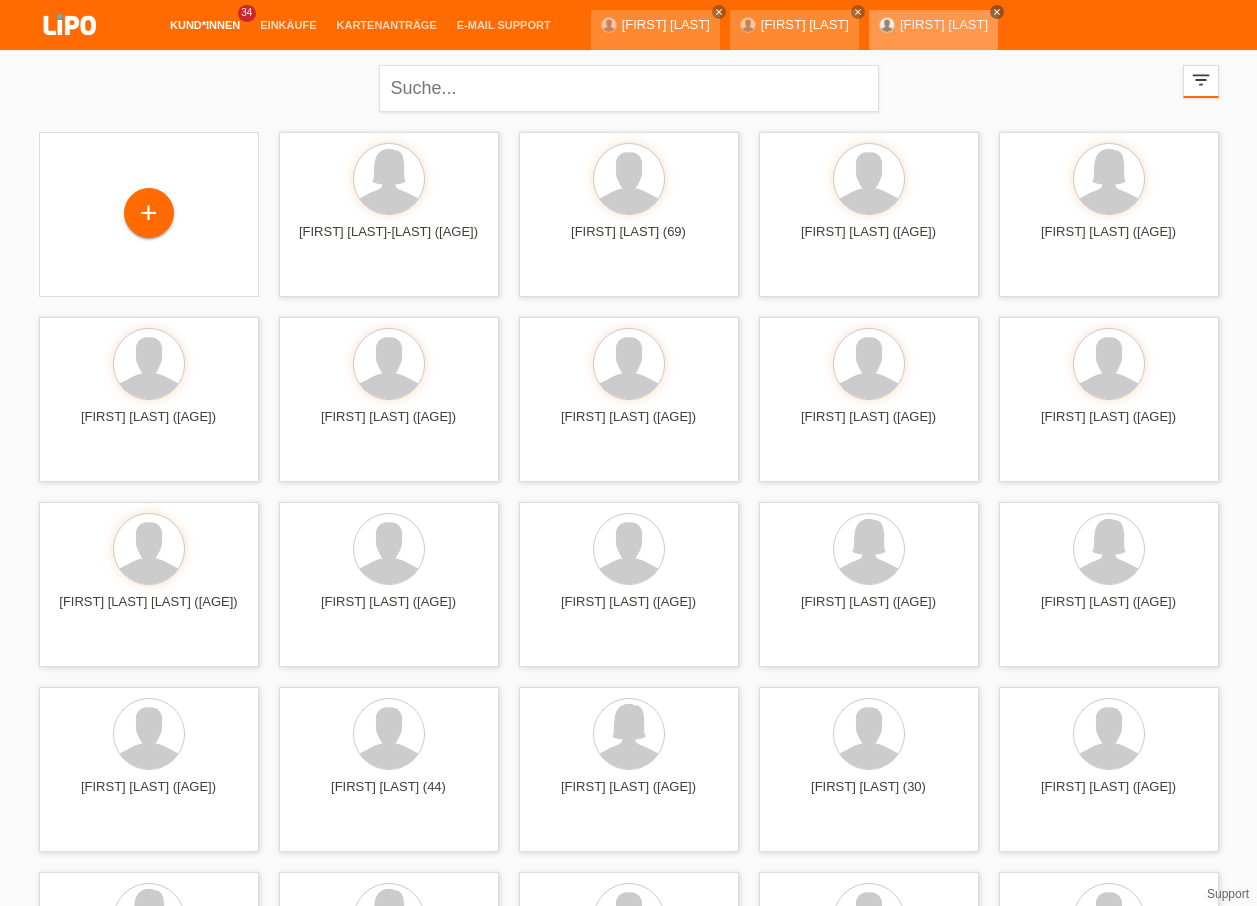 click on "close" at bounding box center (997, 12) 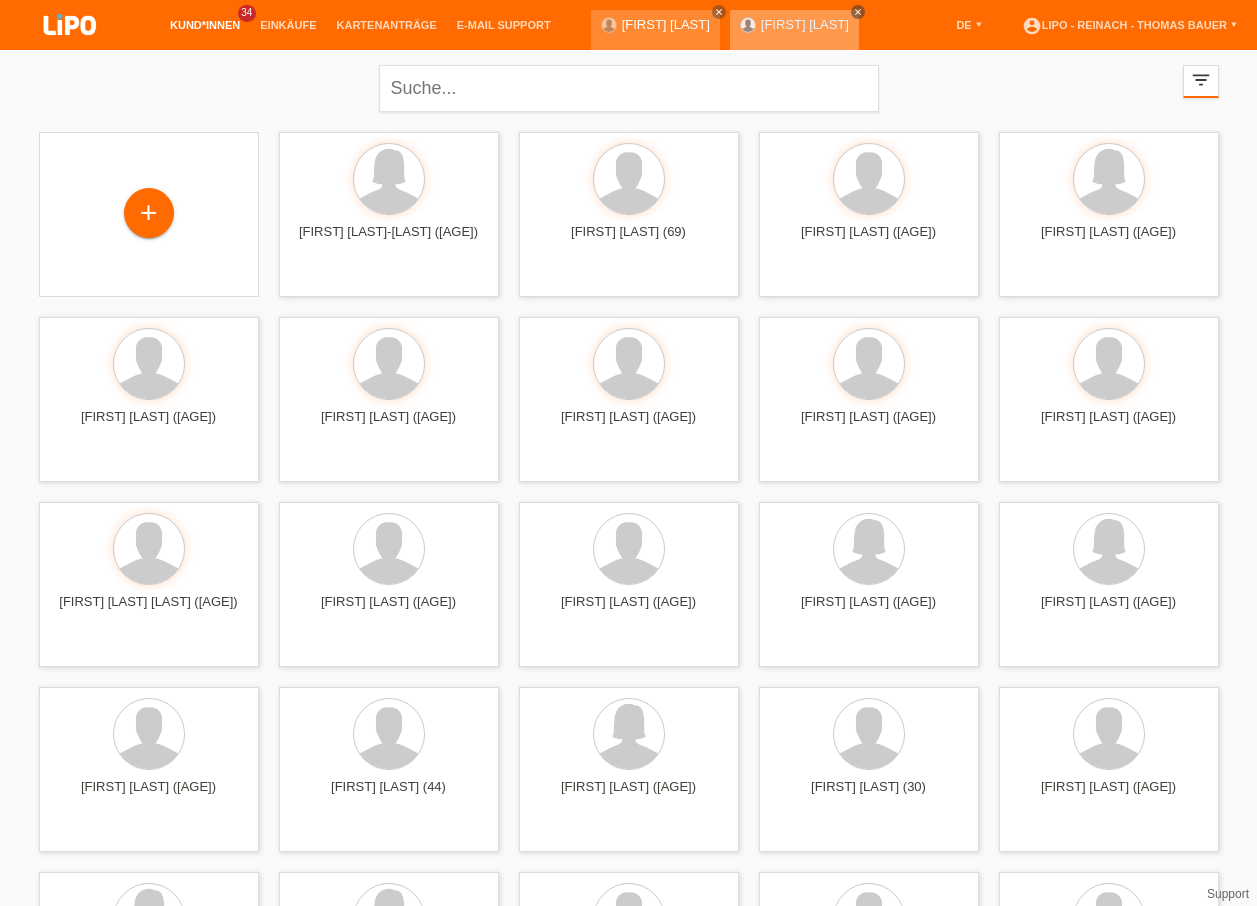 click on "close" at bounding box center [858, 12] 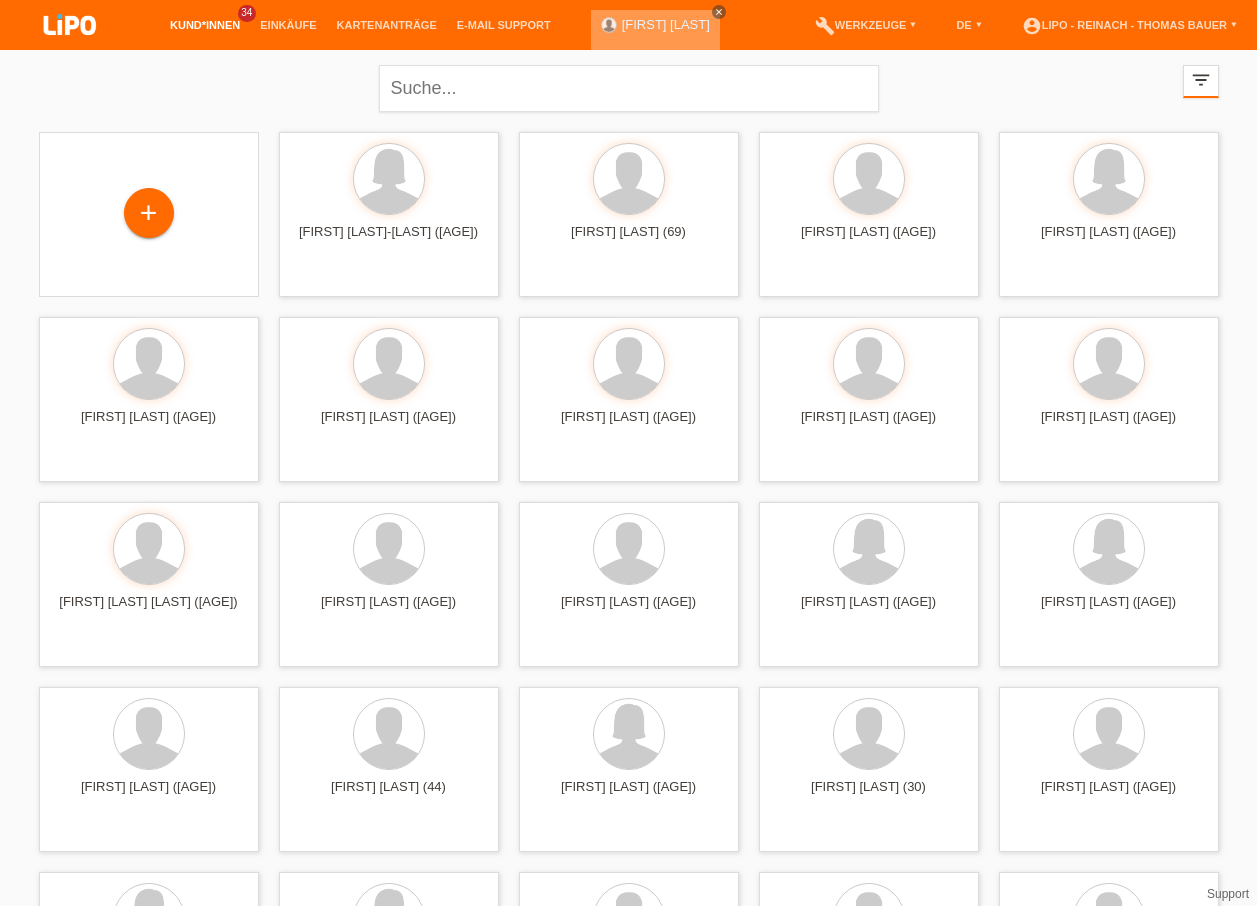 click on "close" at bounding box center [719, 12] 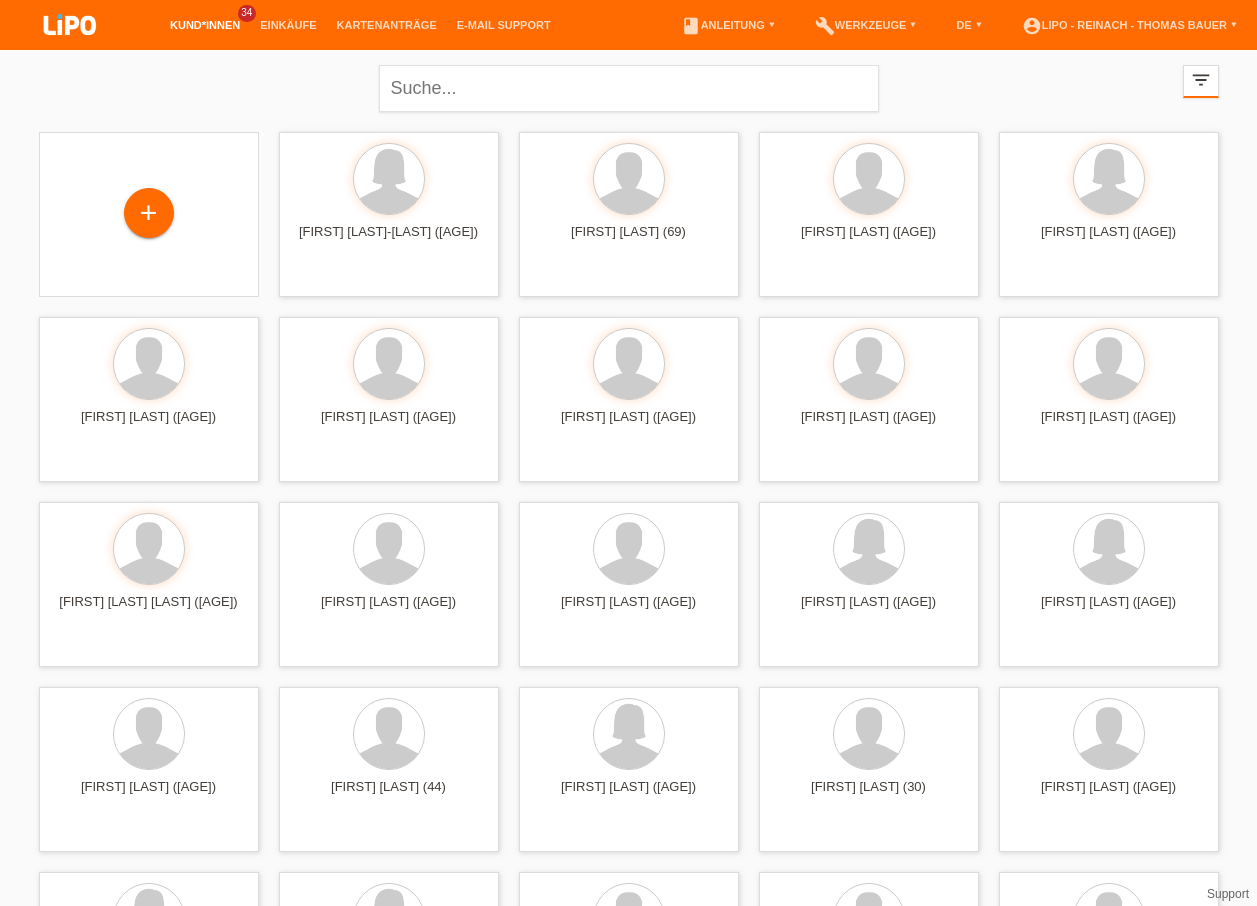 click on "account_circle [FIRST] - [CITY] - [FIRST] [LAST] ▾" at bounding box center [1129, 25] 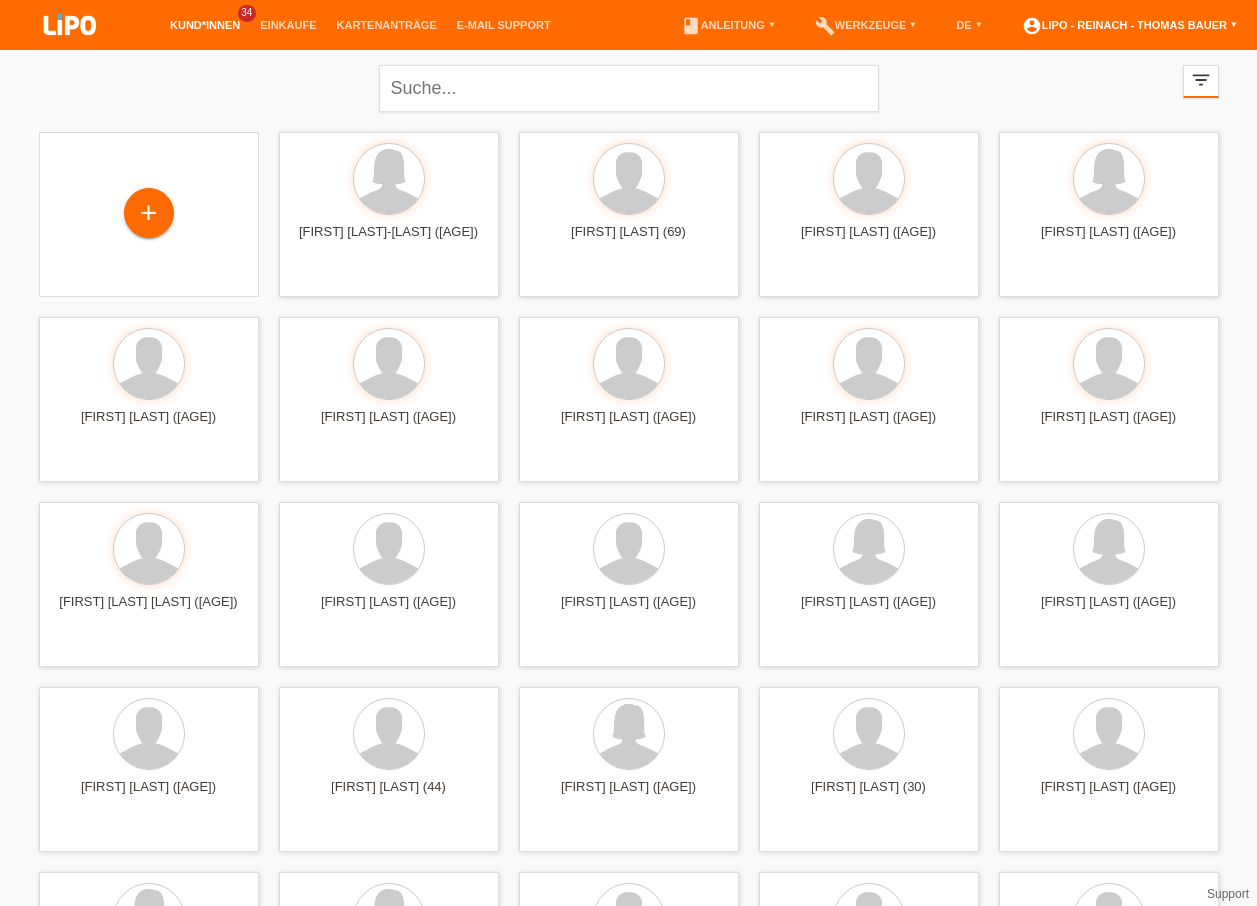 click on "account_circle [FIRST] - [CITY] - [FIRST] [LAST] ▾" at bounding box center [1129, 25] 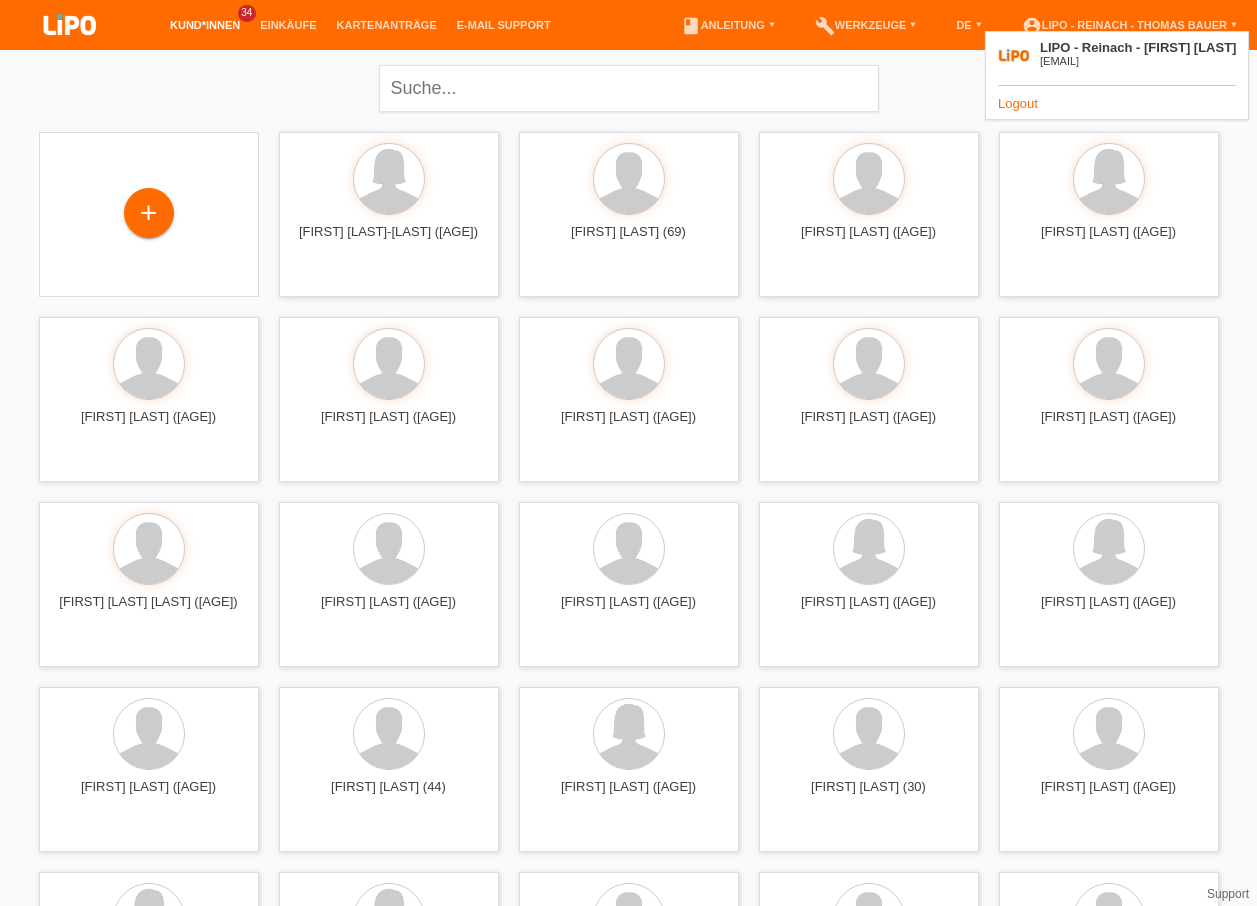 click on "Logout" at bounding box center [1018, 103] 